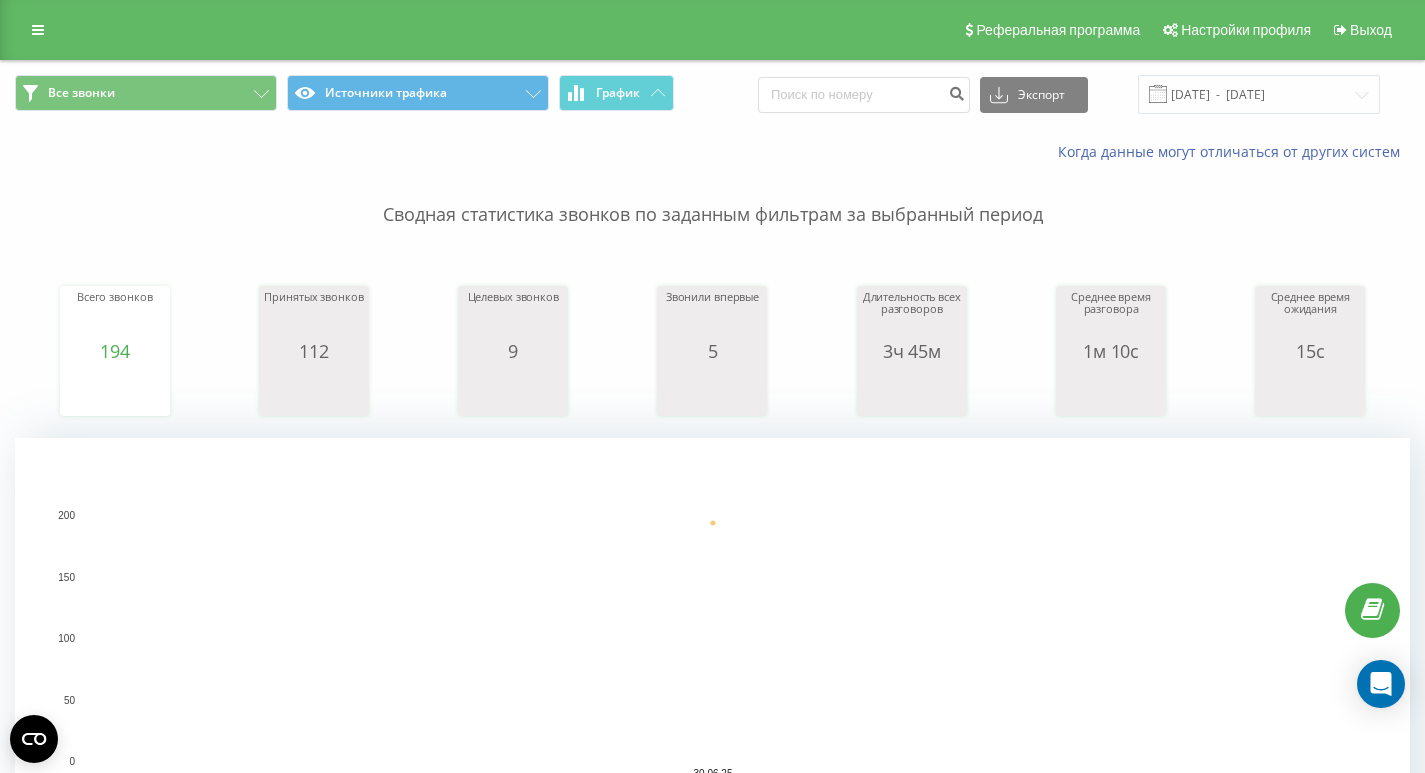 scroll, scrollTop: 0, scrollLeft: 0, axis: both 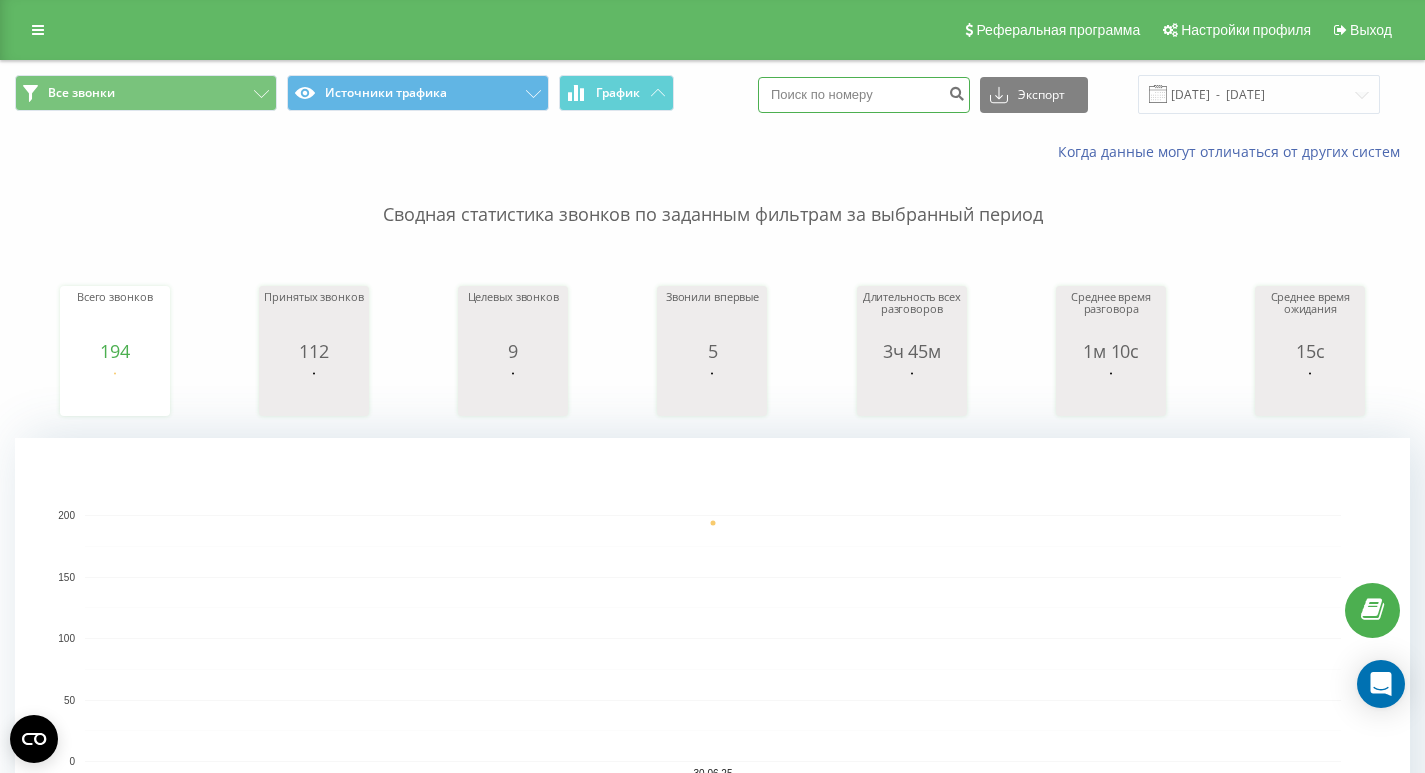 click at bounding box center (864, 95) 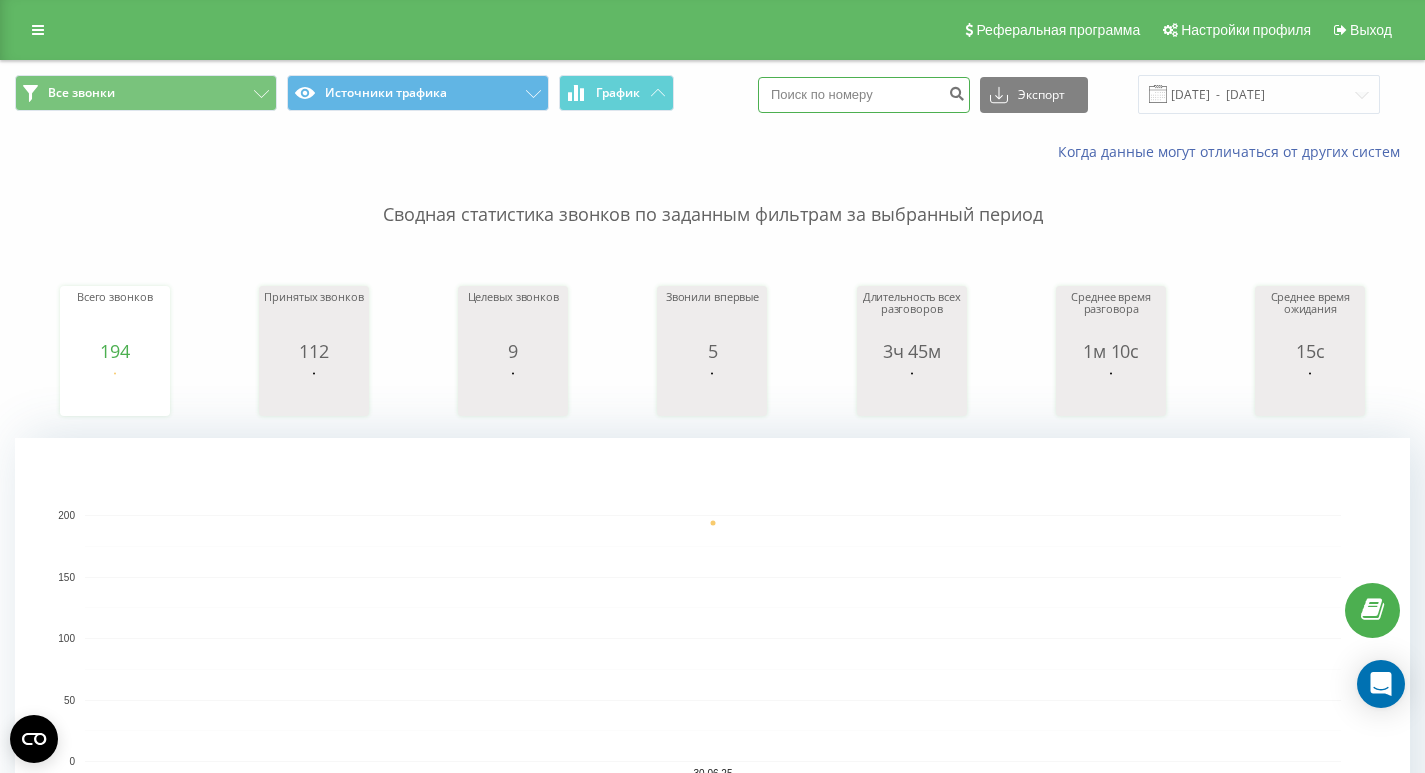 paste on "[PHONE]" 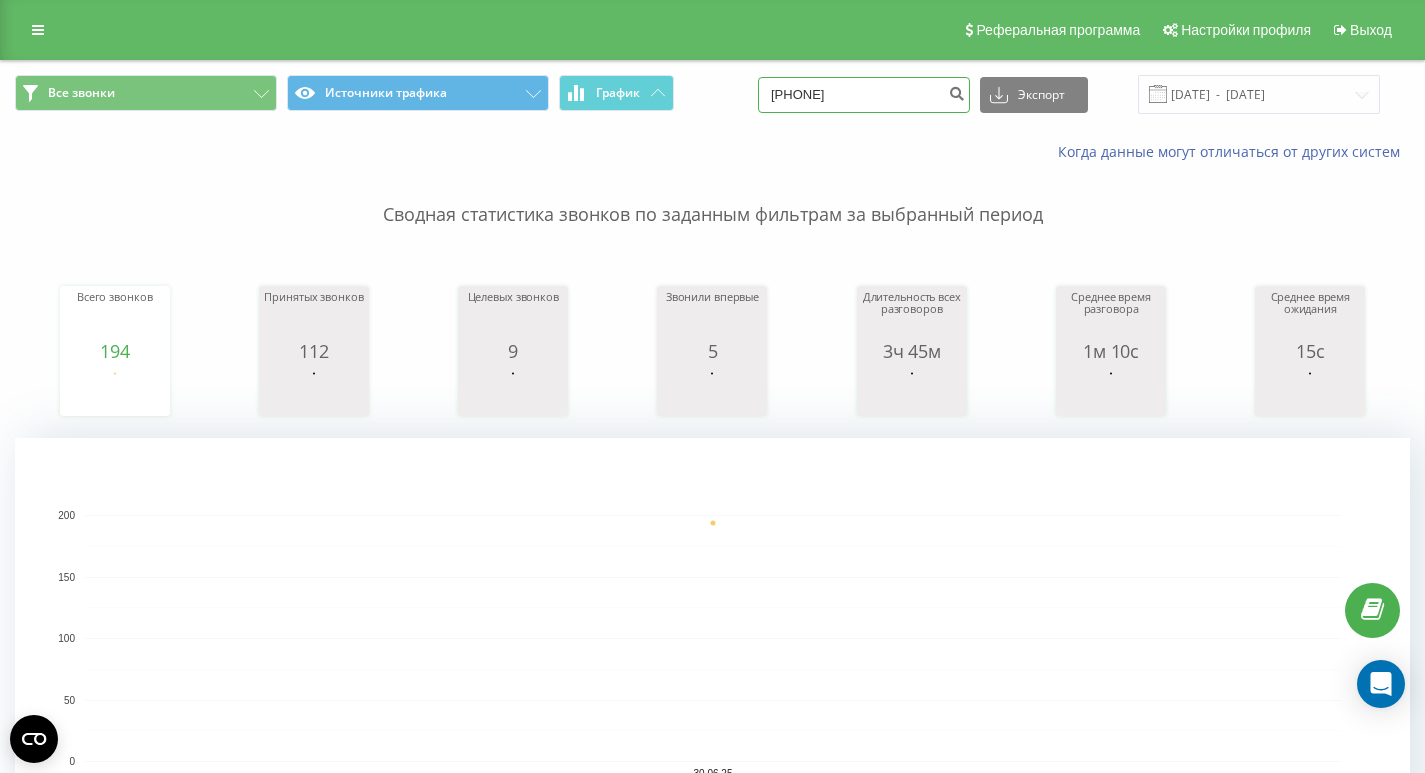type on "[PHONE]" 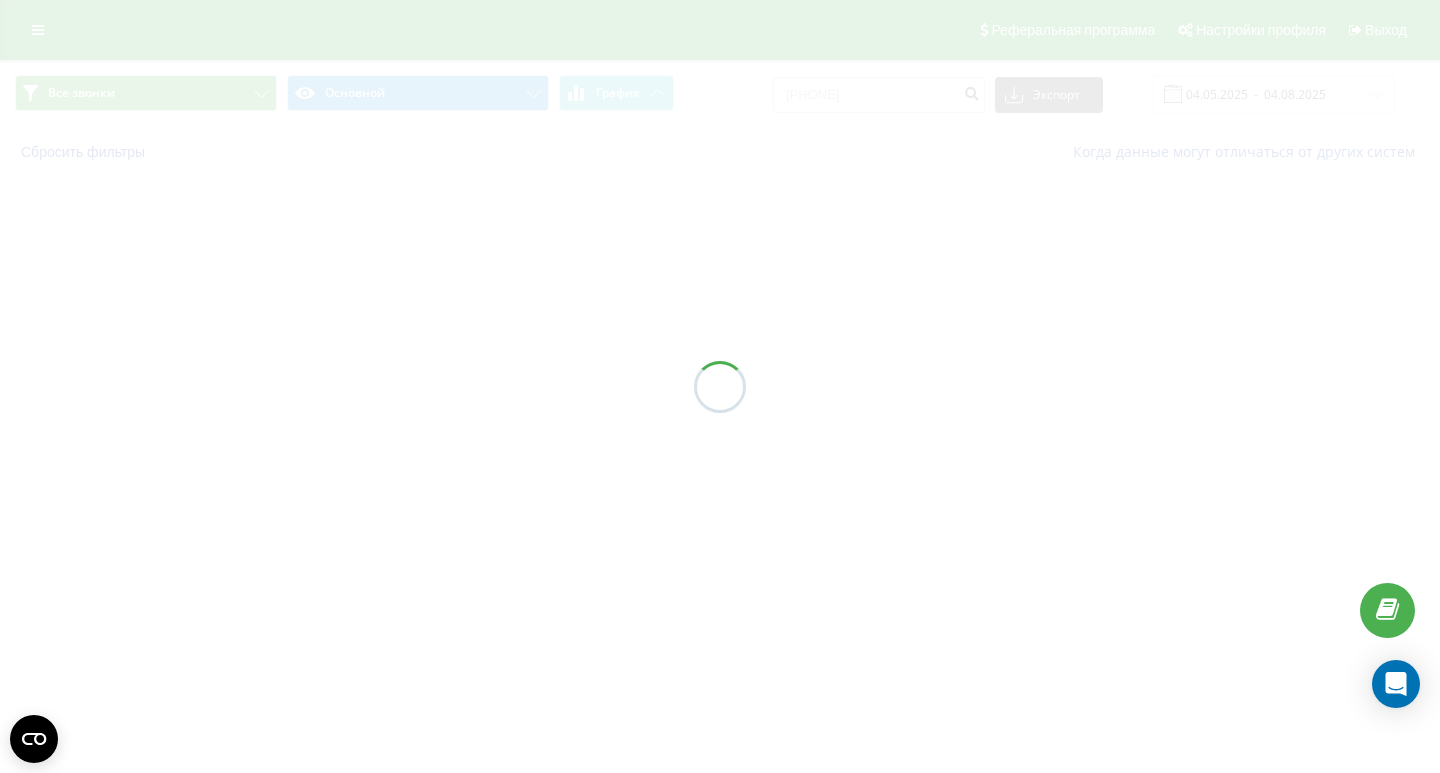 scroll, scrollTop: 0, scrollLeft: 0, axis: both 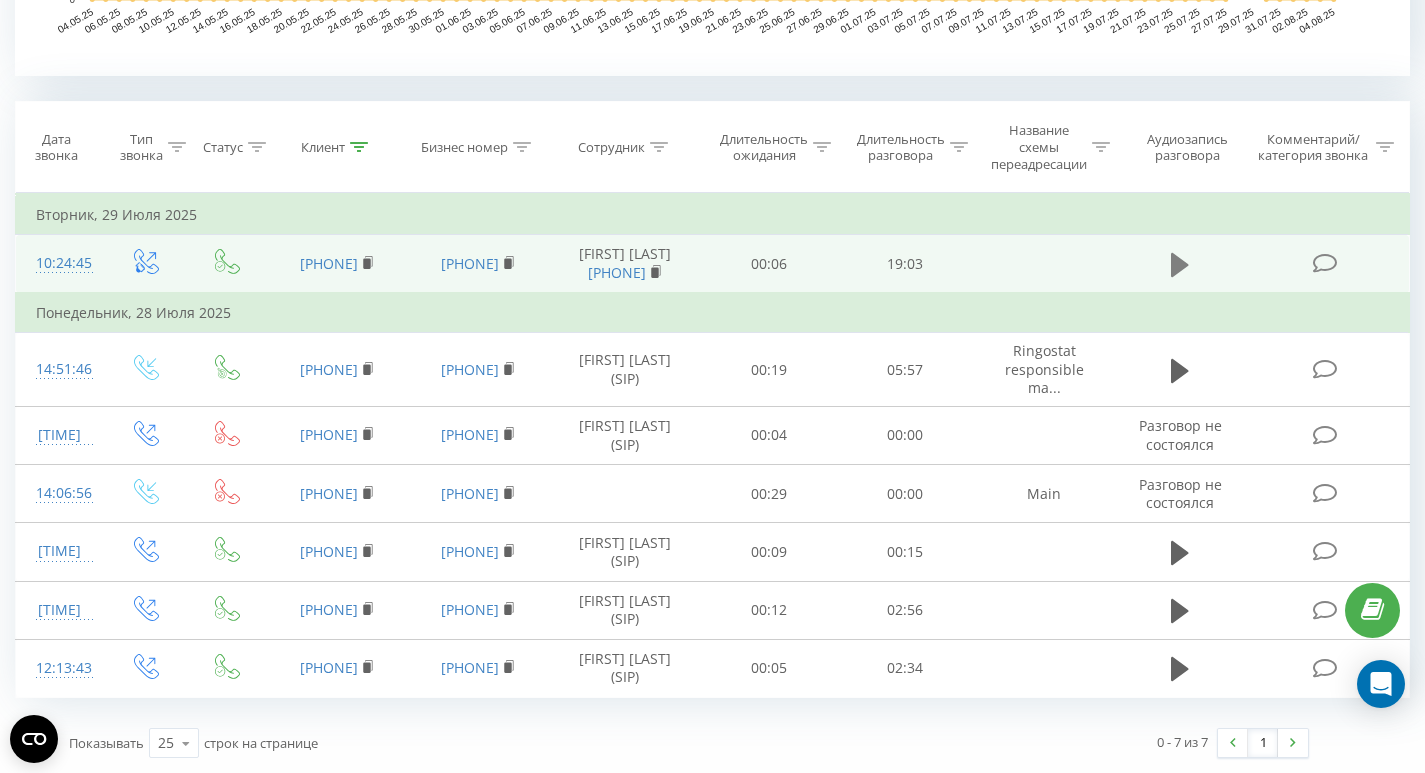 click at bounding box center (1180, 265) 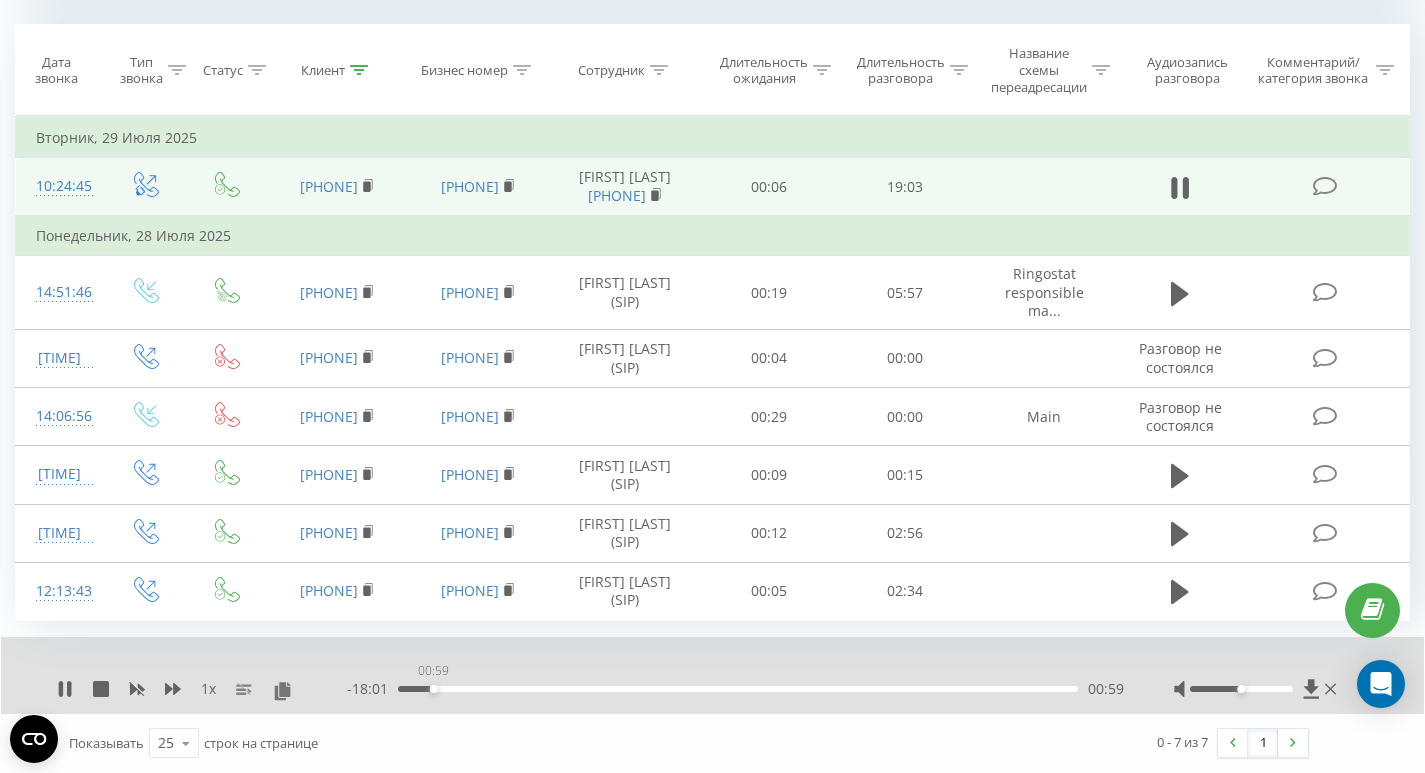 click on "00:59" at bounding box center [738, 689] 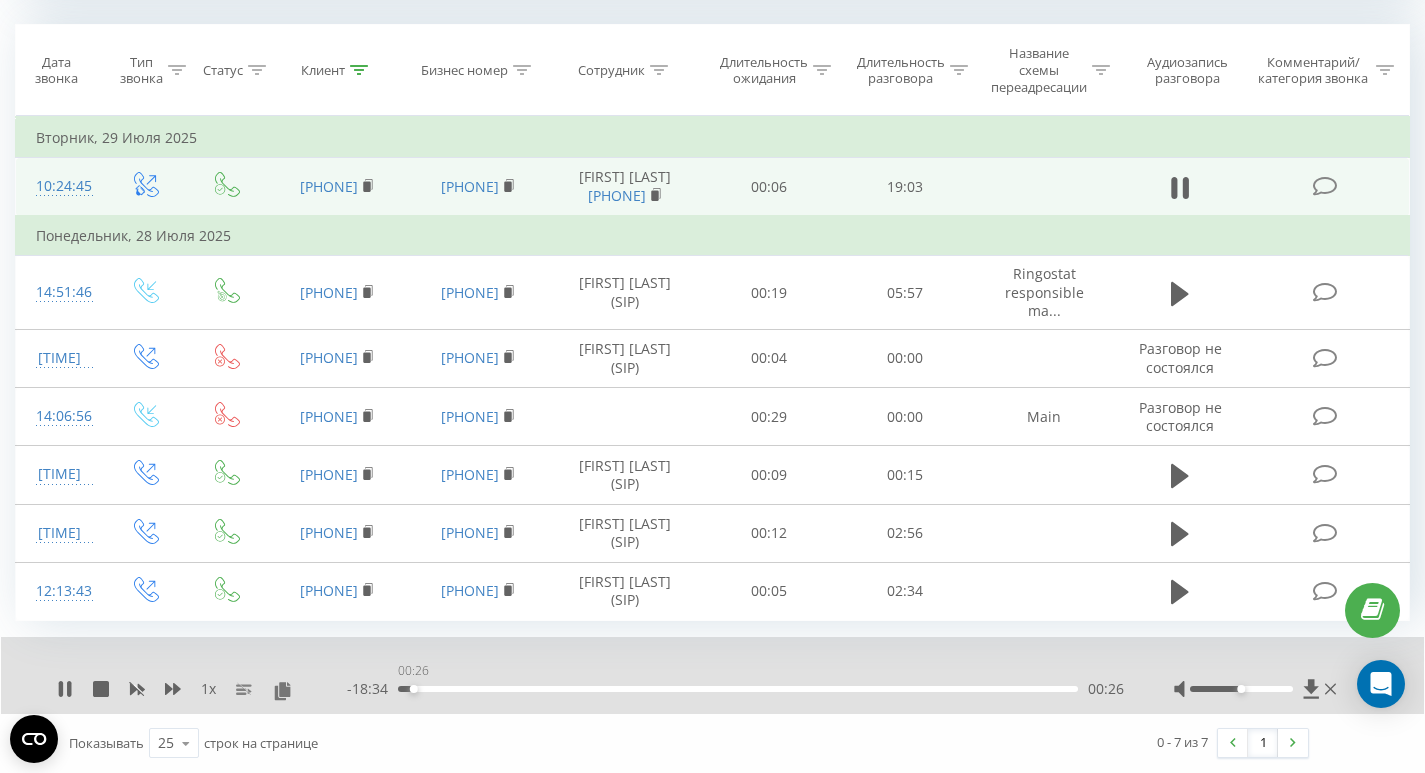click on "00:26" at bounding box center [738, 689] 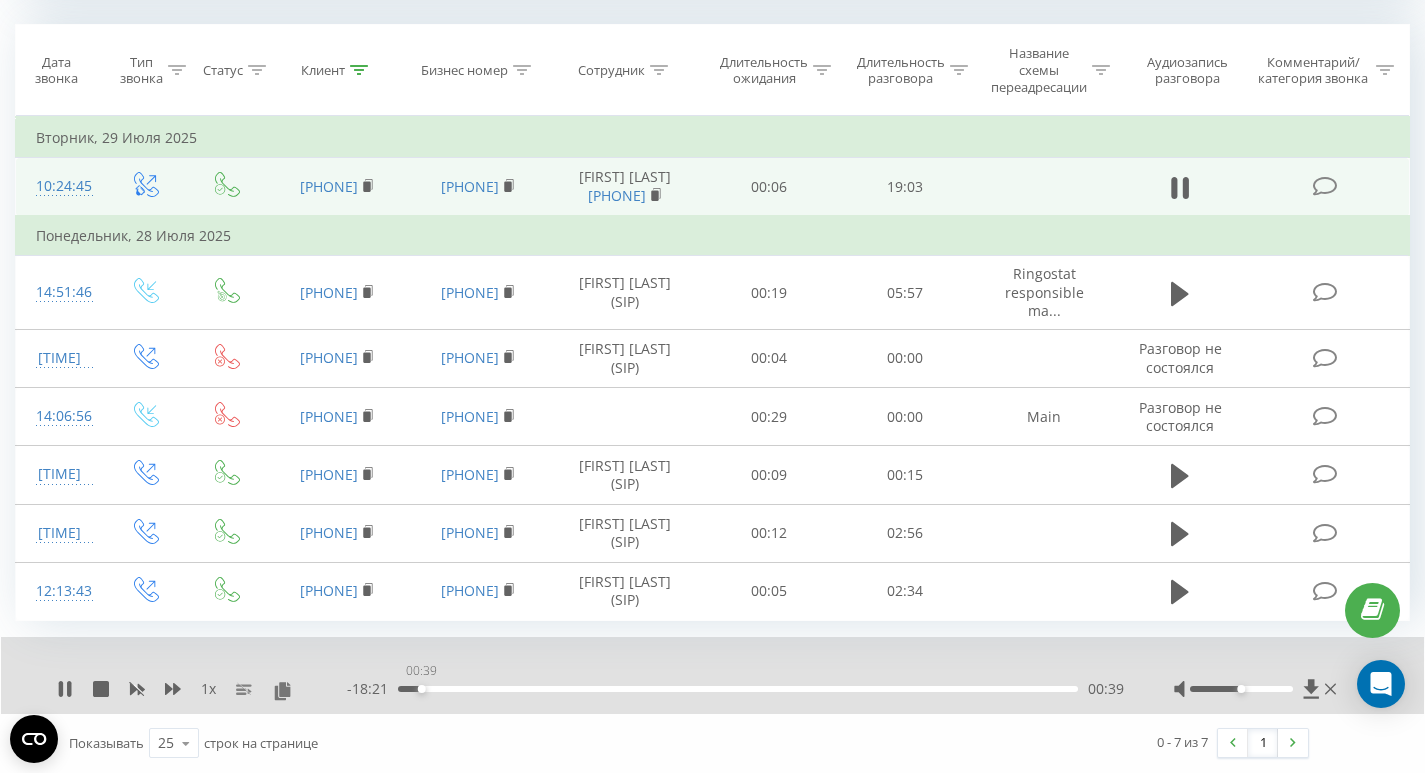 click on "00:39" at bounding box center [738, 689] 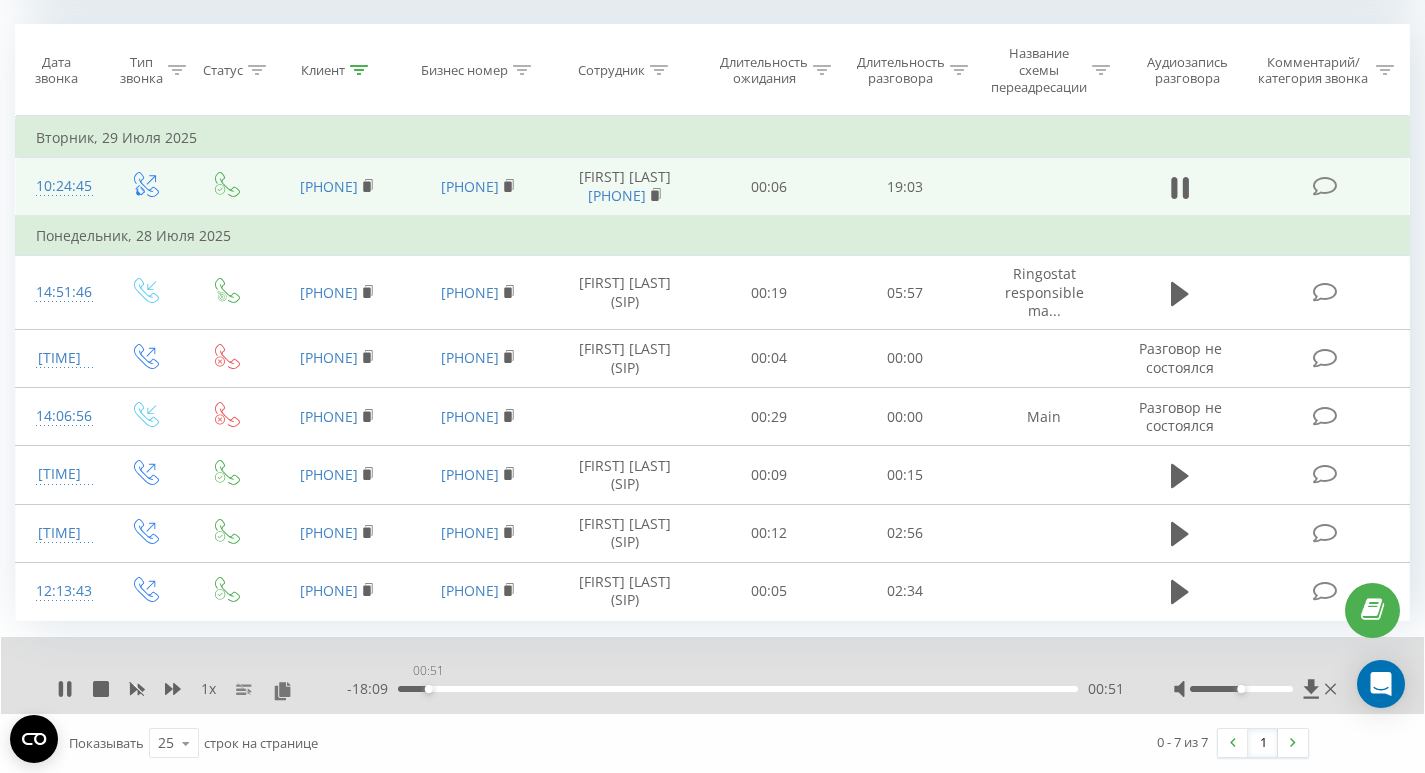 click on "00:51" at bounding box center [738, 689] 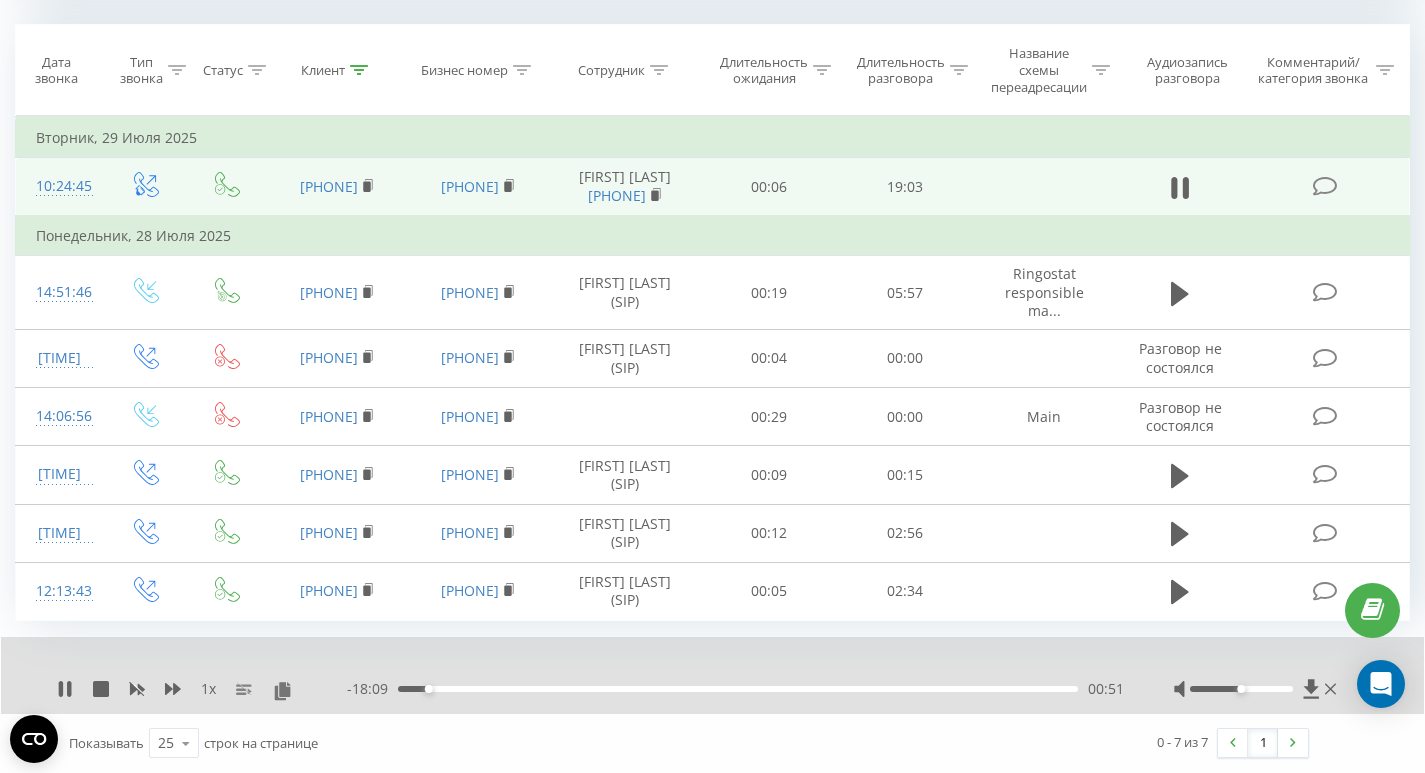 click on "00:51" at bounding box center (738, 689) 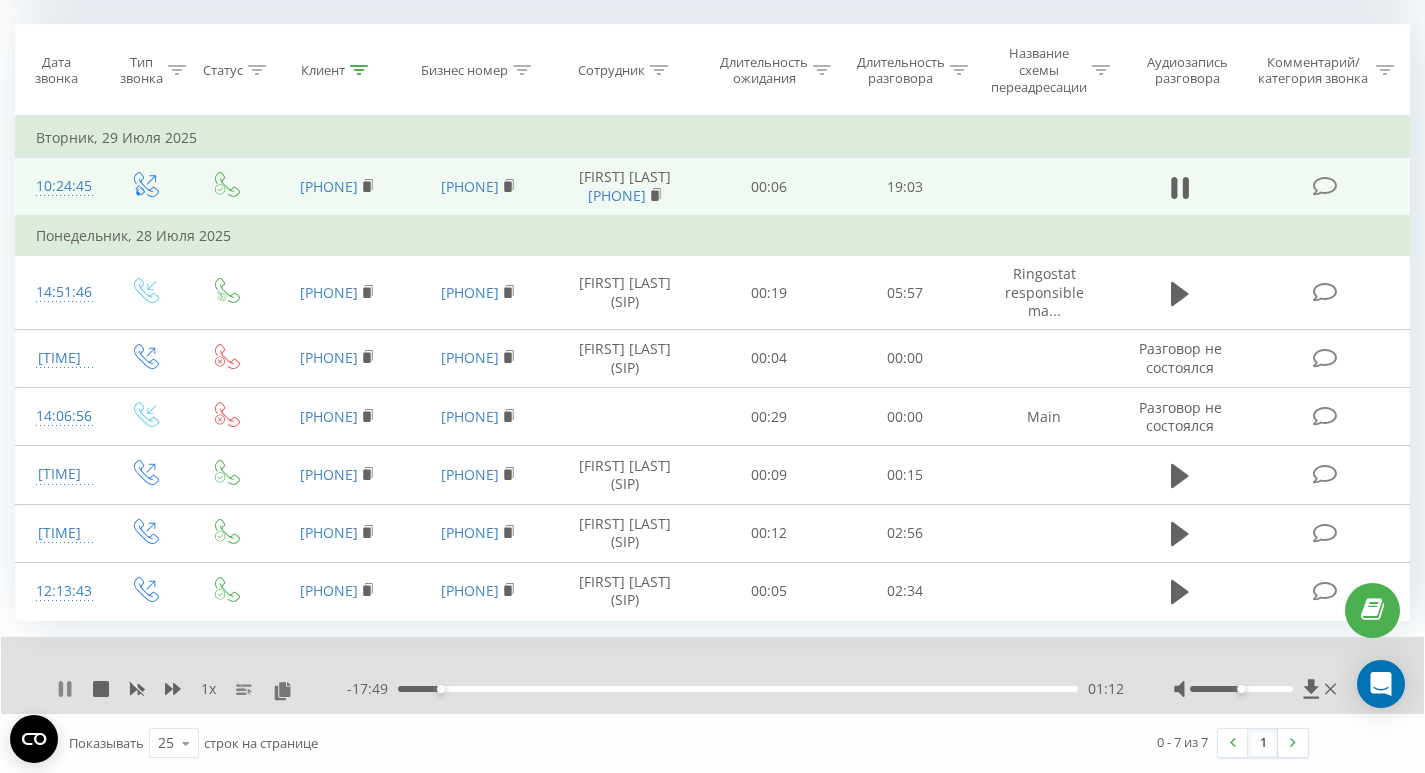 click 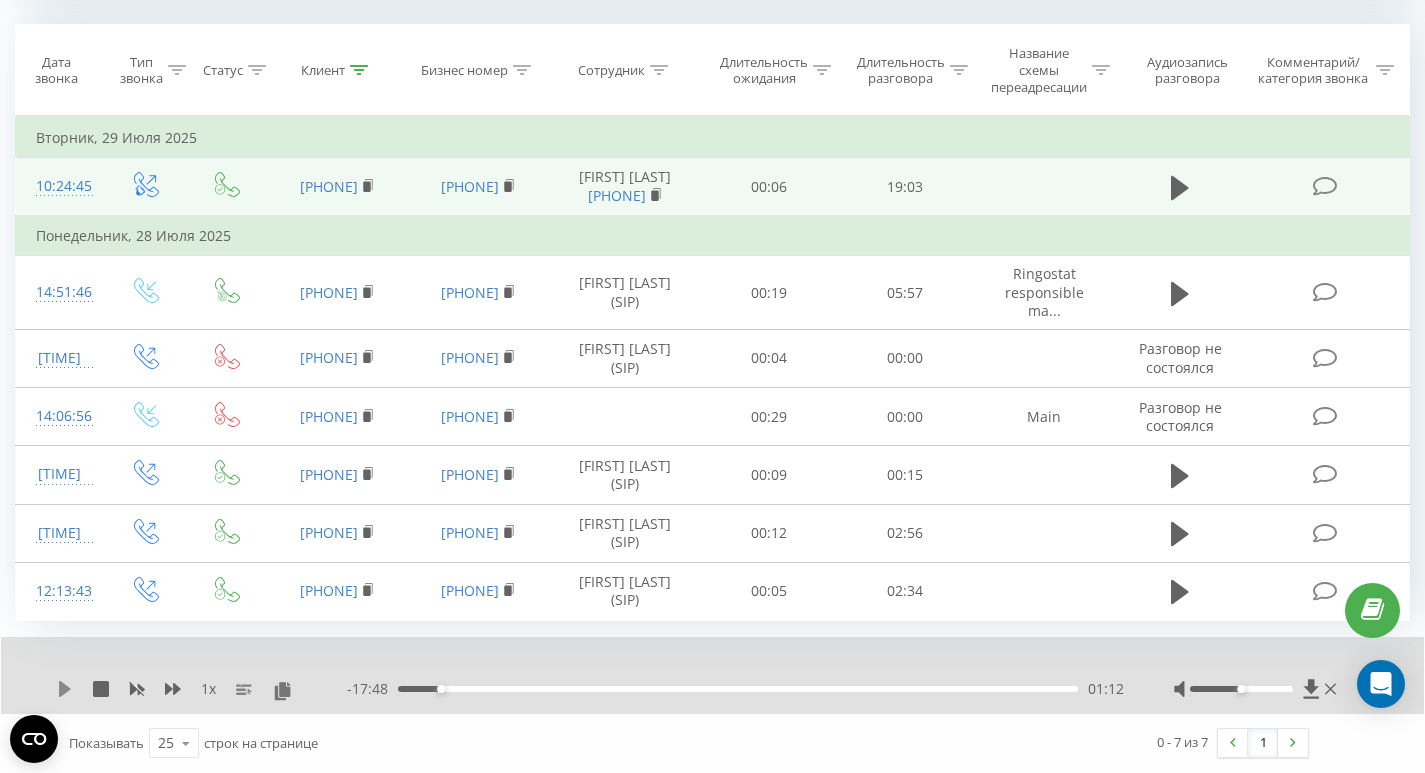 click 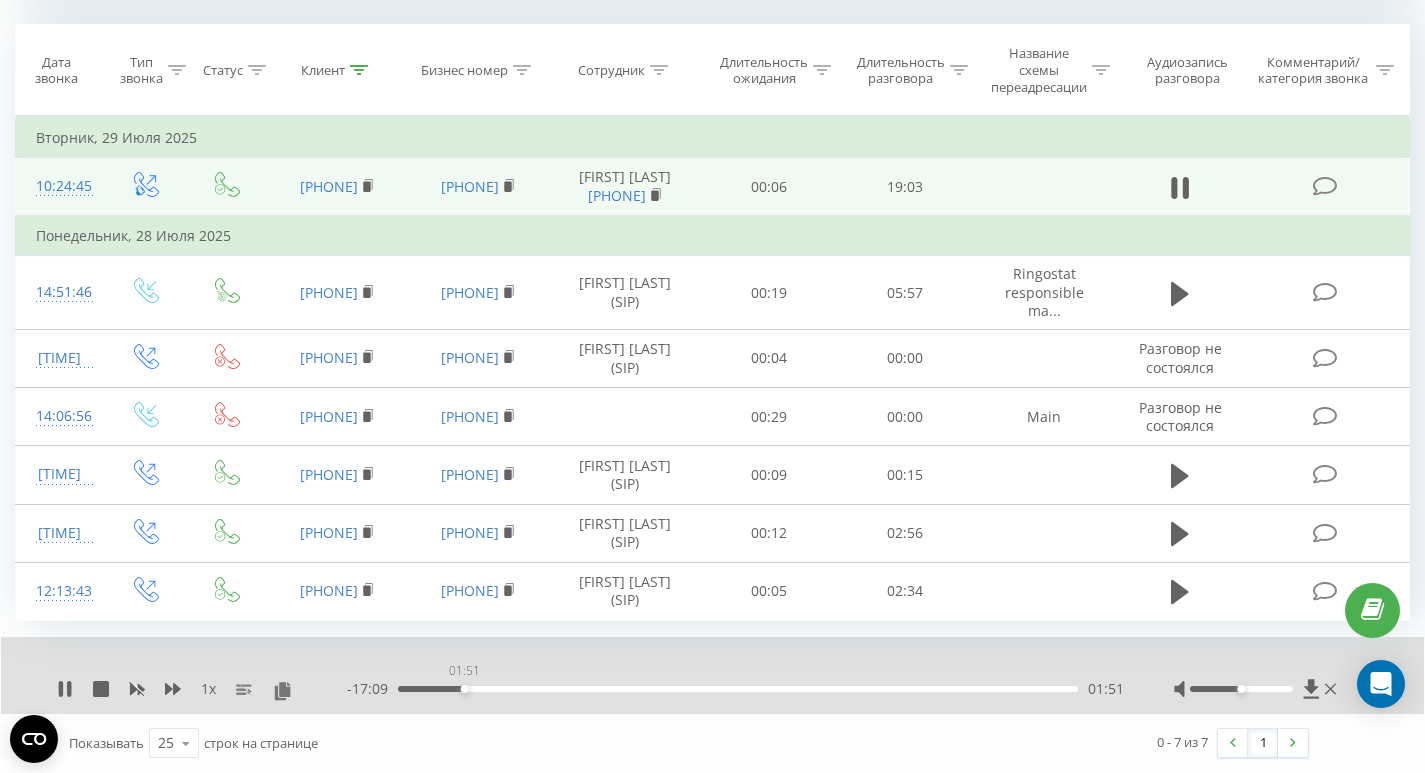 click on "01:51" at bounding box center (738, 689) 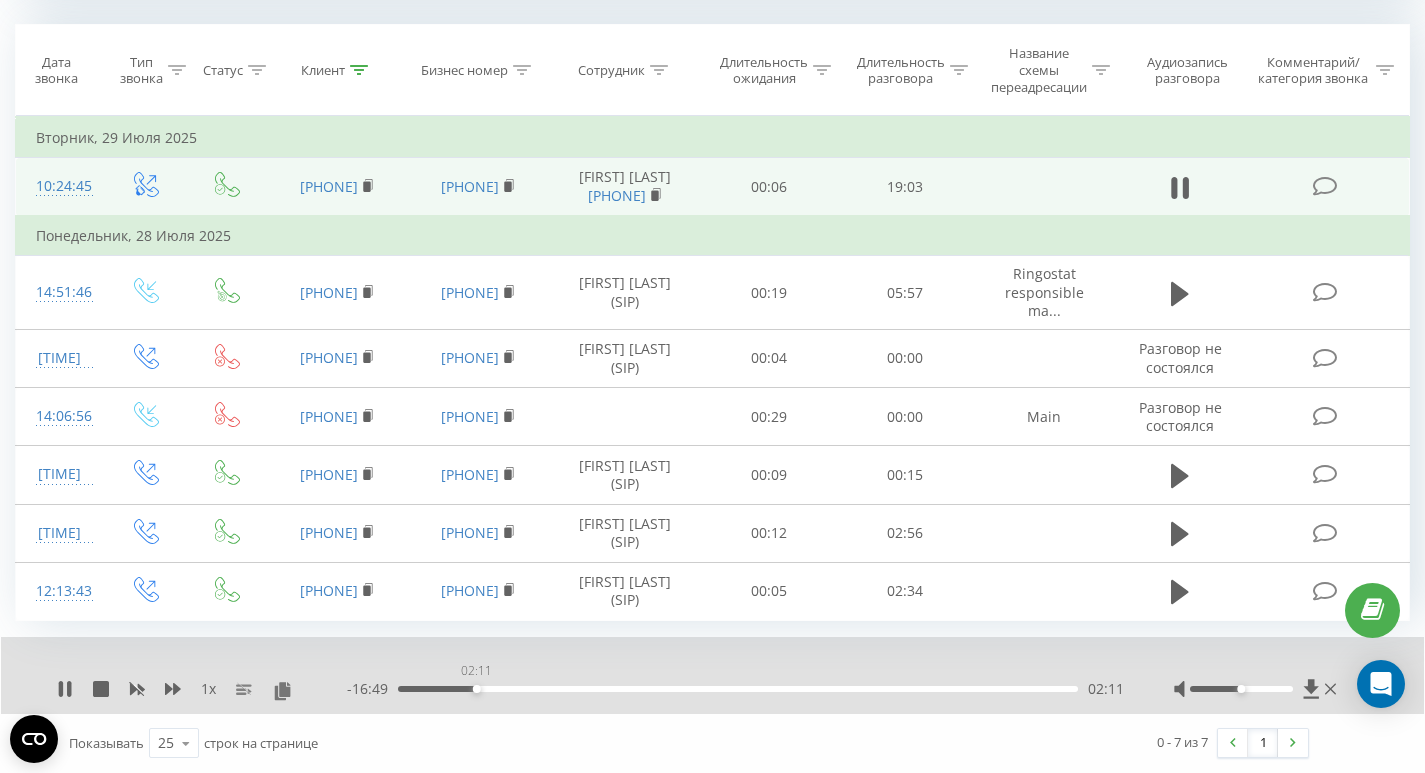 click on "02:11" at bounding box center [738, 689] 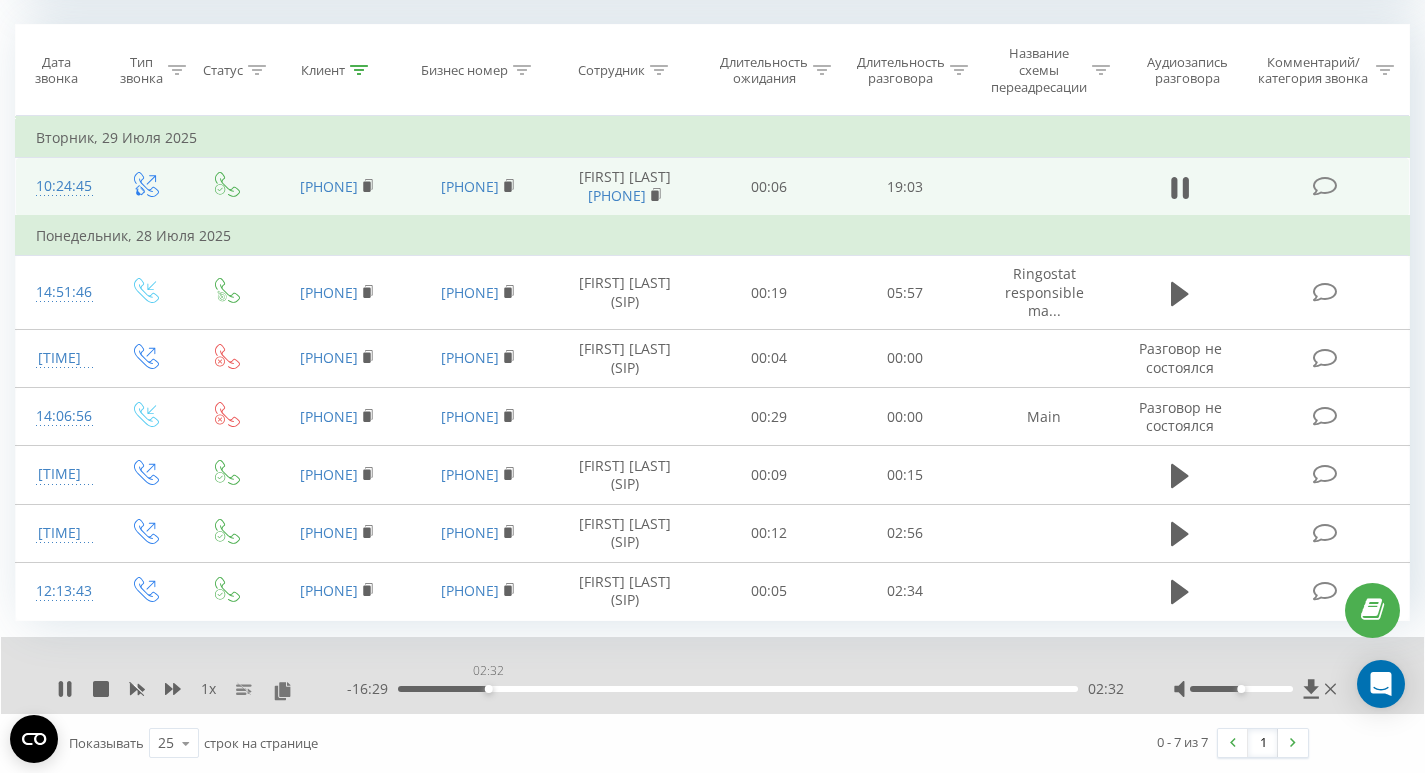 click on "02:32" at bounding box center (738, 689) 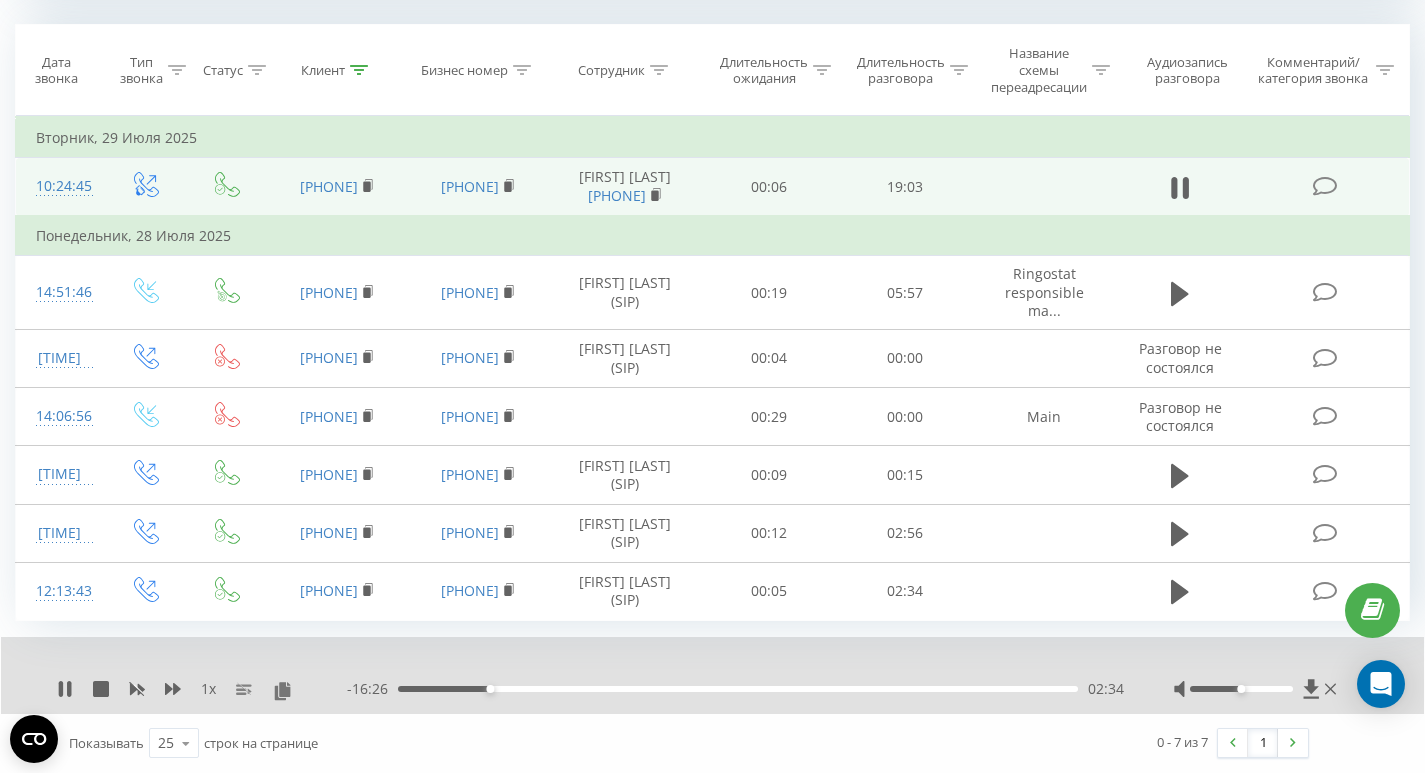 click on "- 16:26 02:34   02:34" at bounding box center [735, 689] 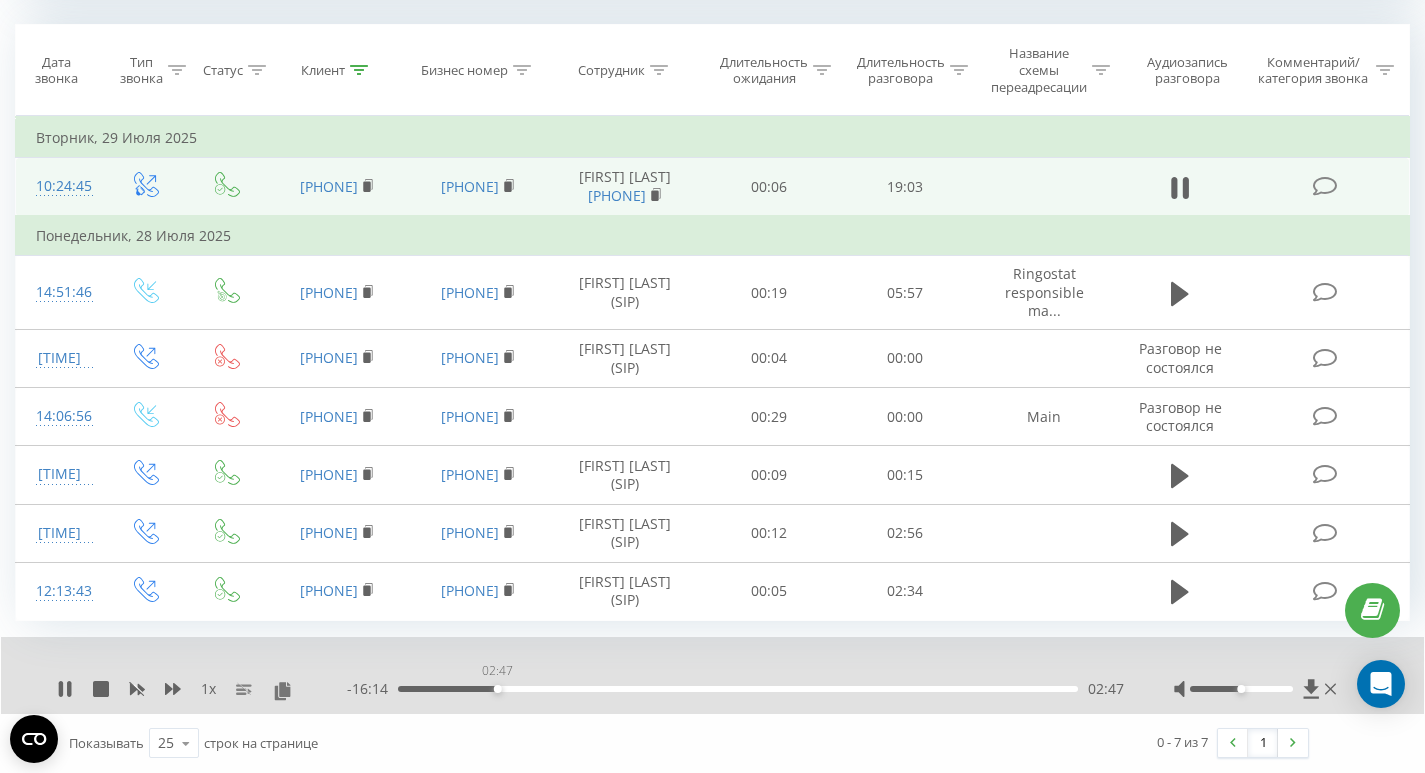 click on "02:47" at bounding box center (738, 689) 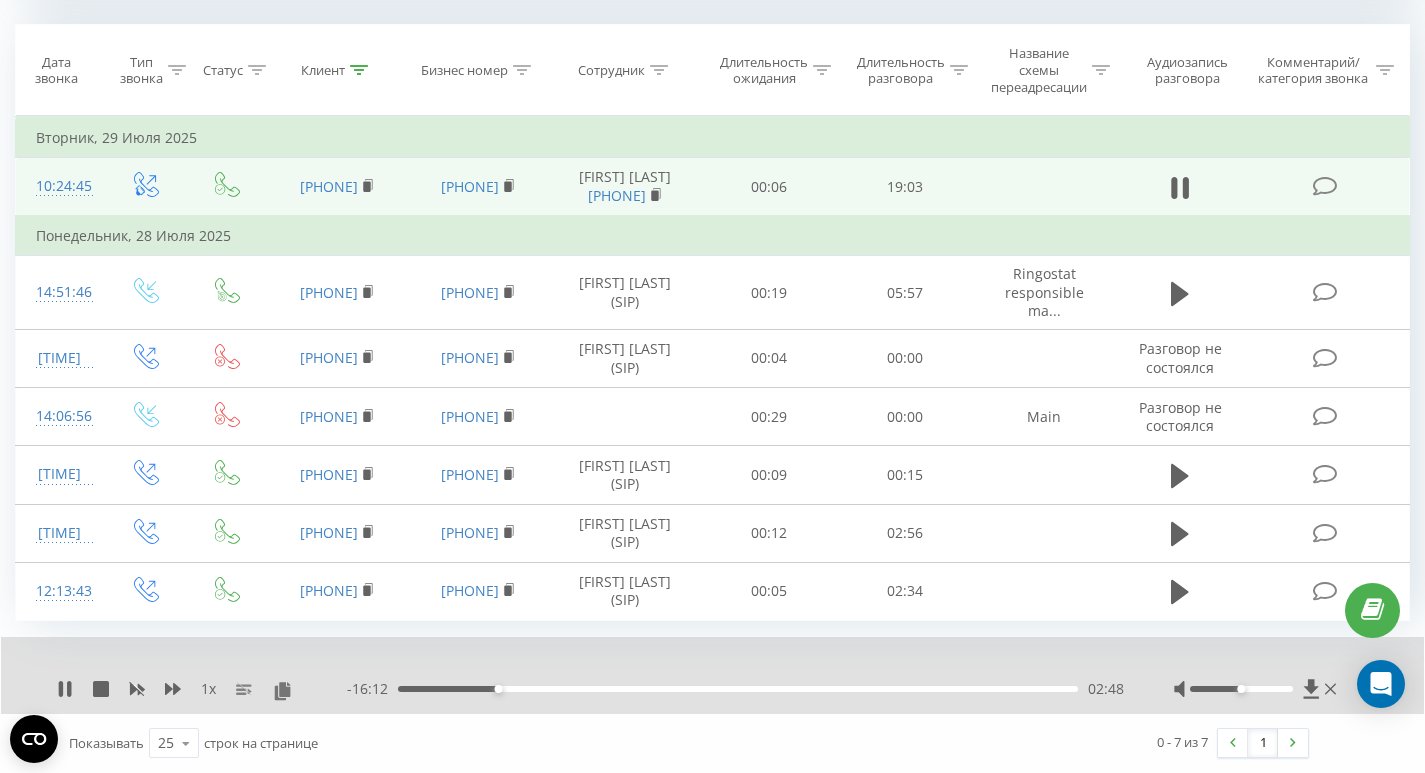 click on "02:48" at bounding box center [738, 689] 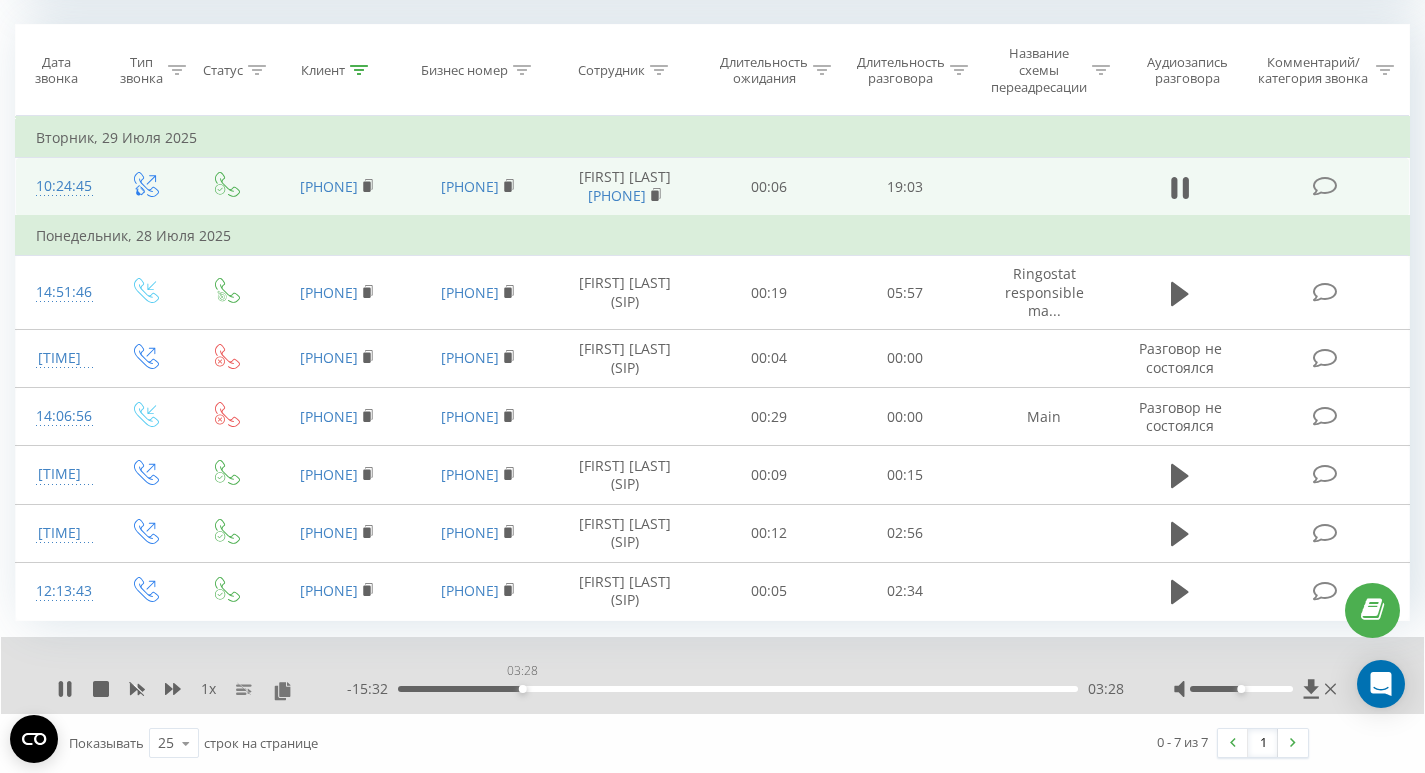 click on "03:28" at bounding box center (738, 689) 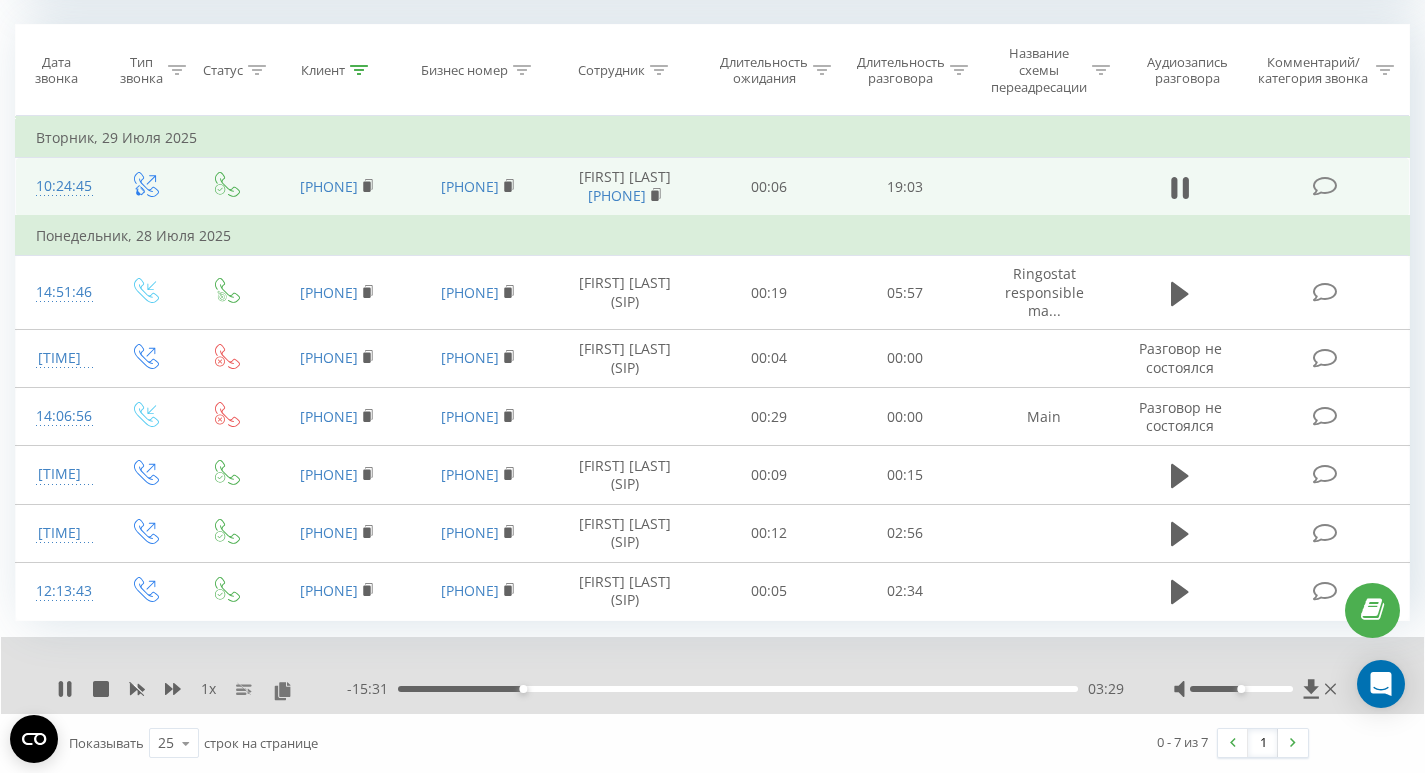 click on "03:29" at bounding box center [738, 689] 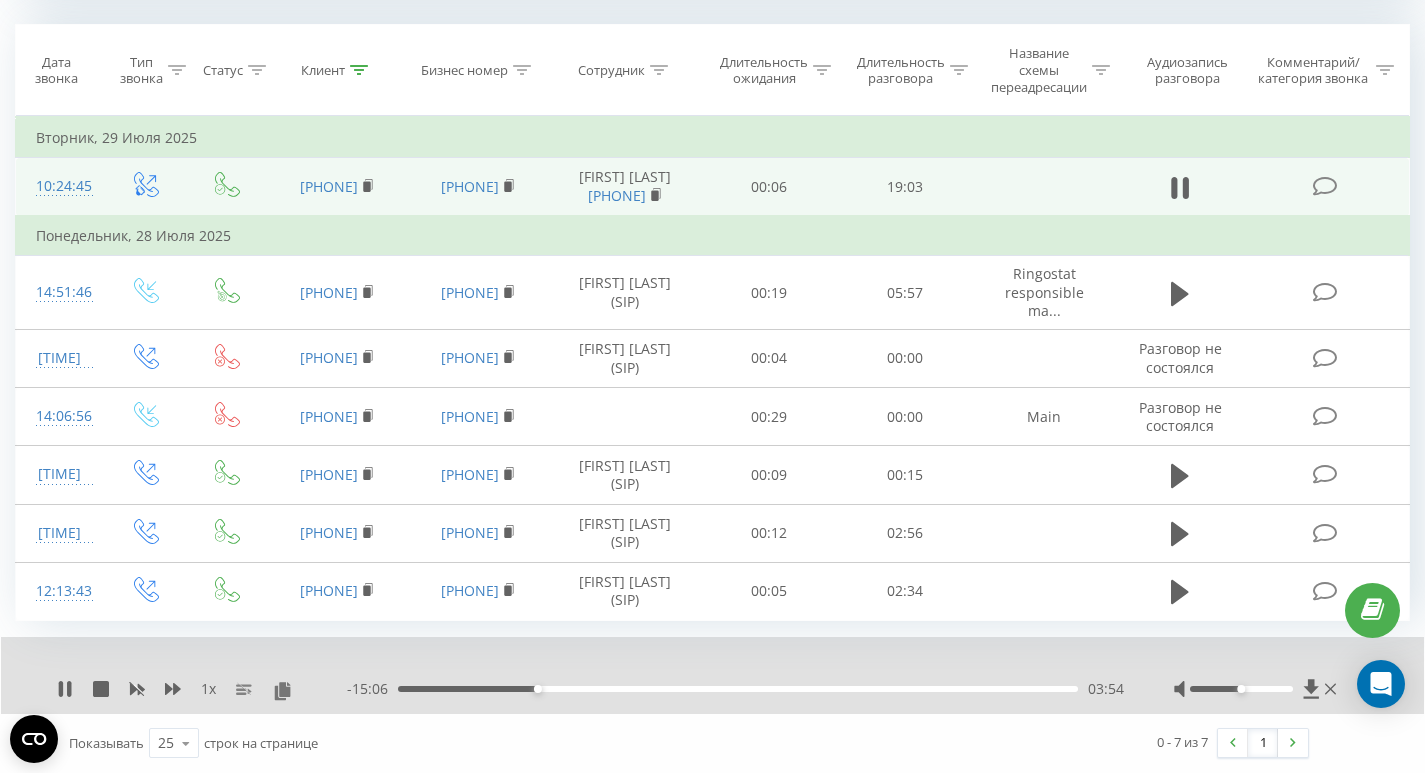 click on "03:54" at bounding box center (738, 689) 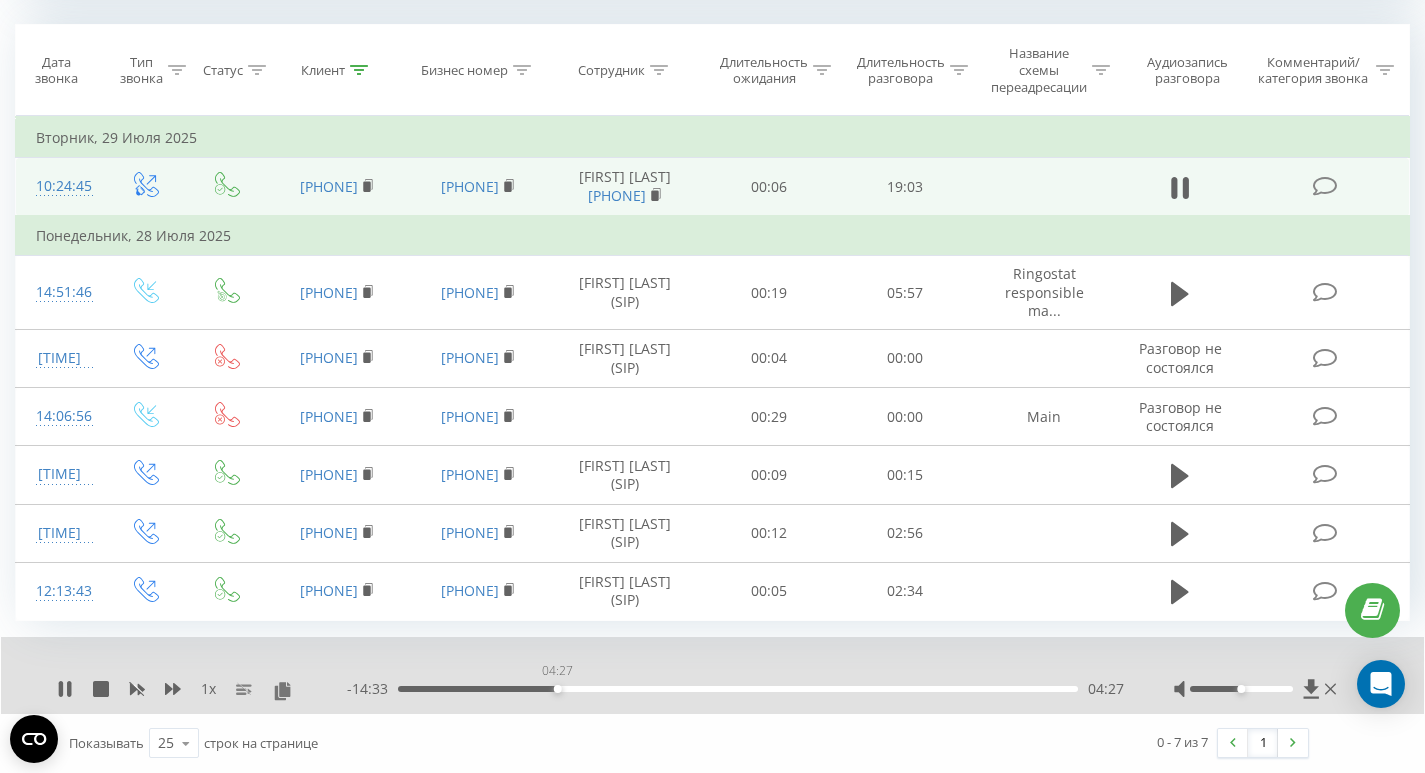 click on "04:27" at bounding box center (738, 689) 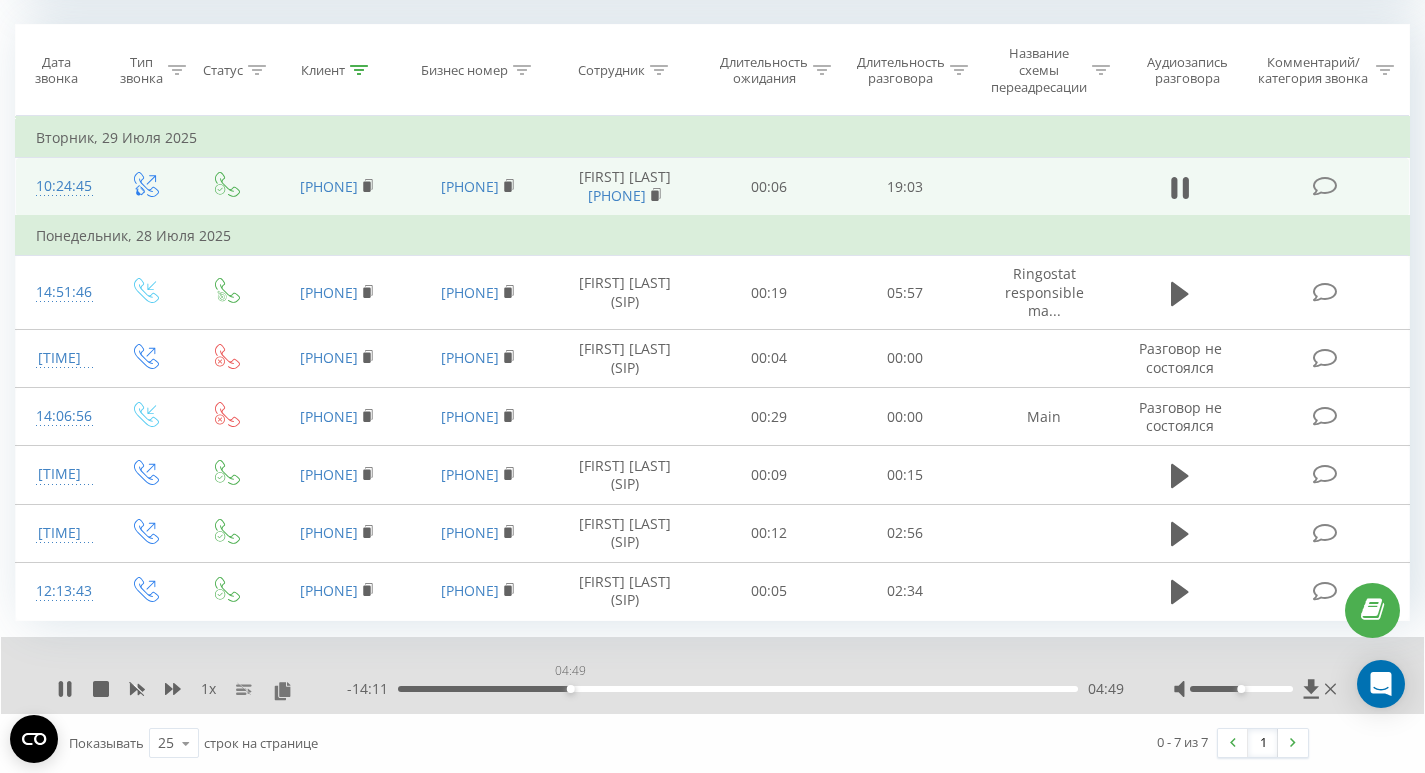 click on "04:49" at bounding box center (738, 689) 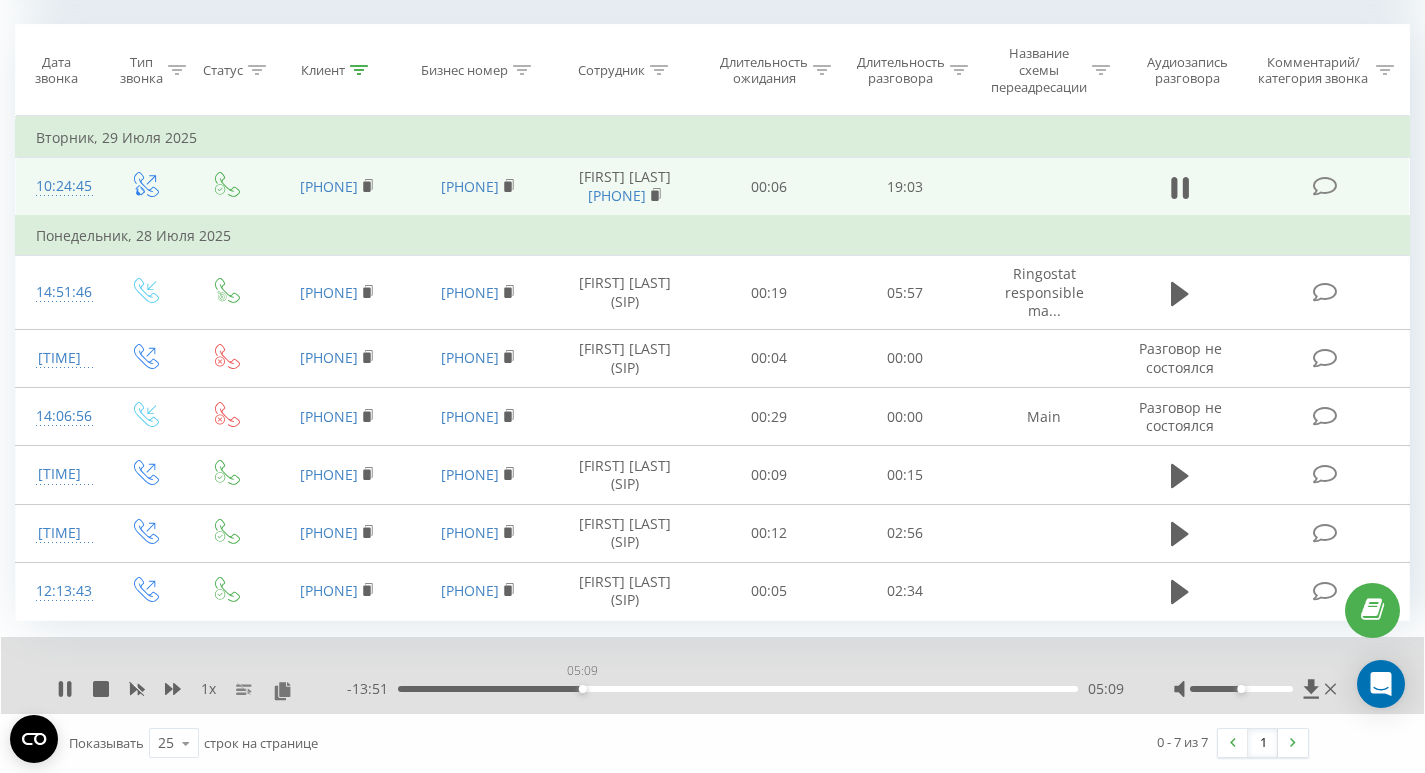 click on "05:09" at bounding box center (738, 689) 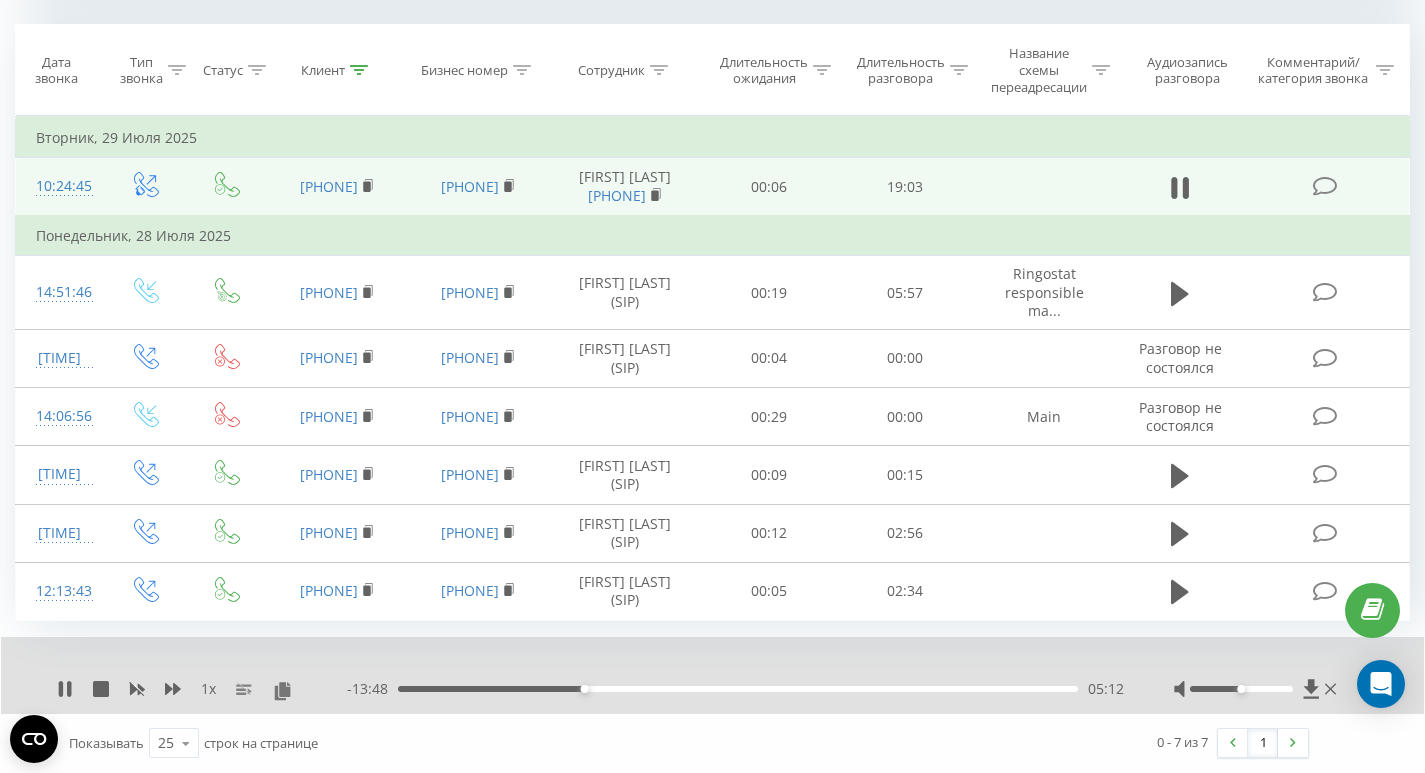 click on "05:12" at bounding box center [738, 689] 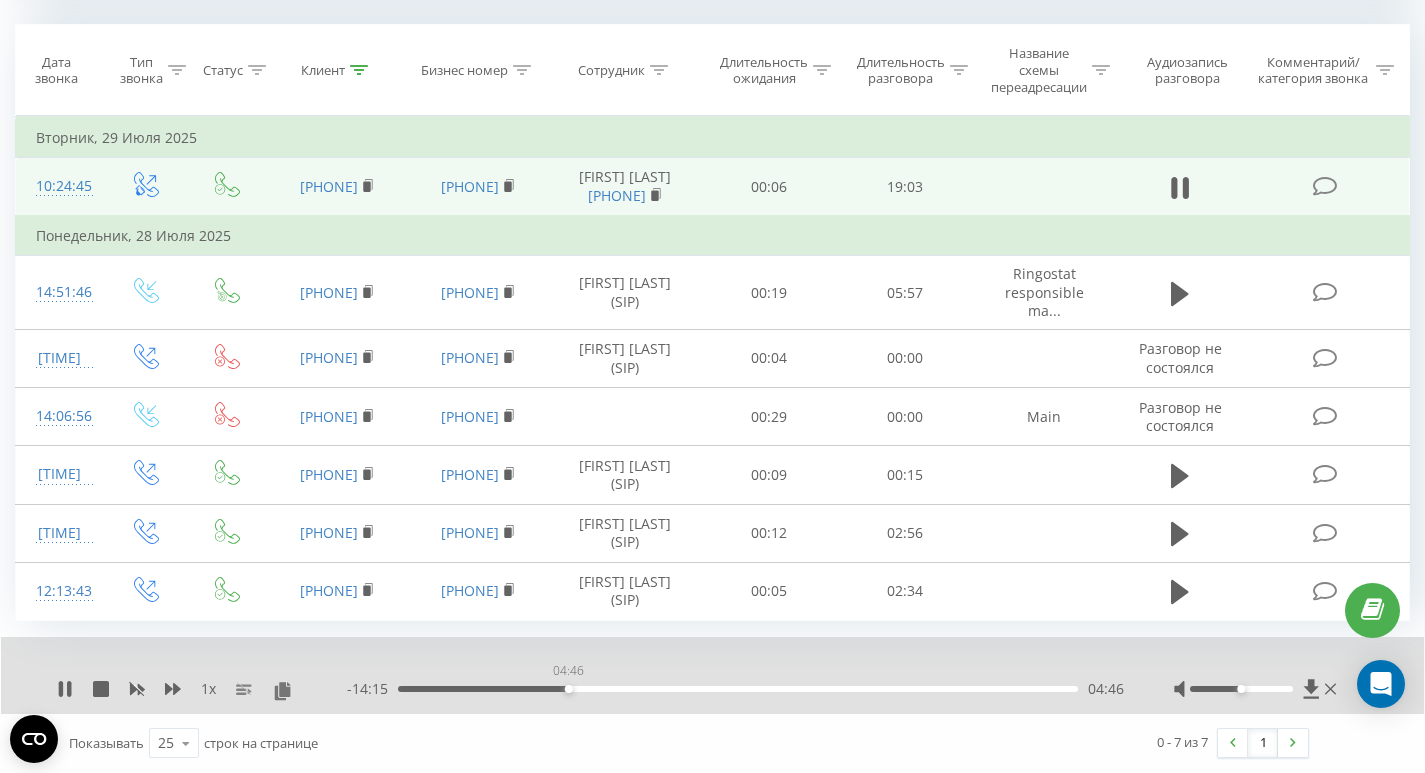 click on "04:46" at bounding box center [738, 689] 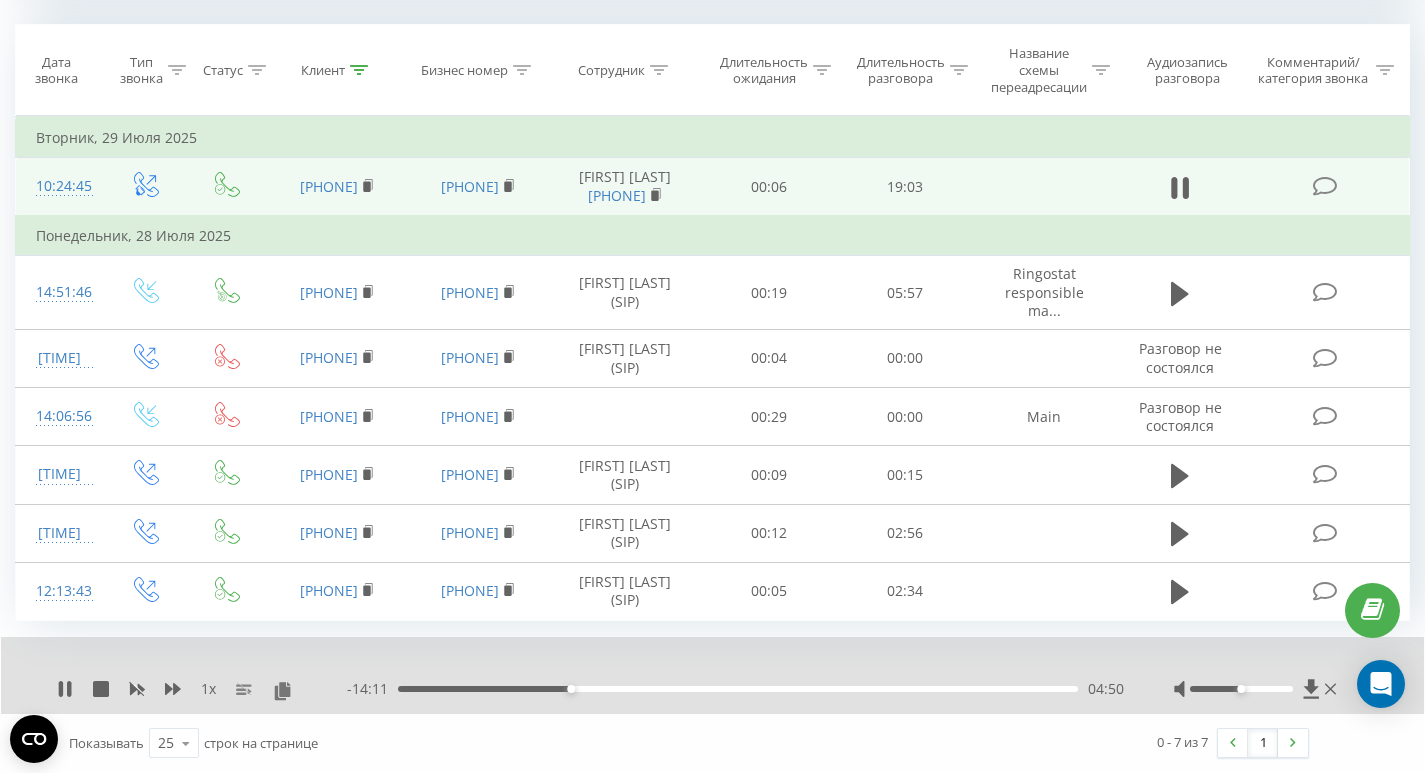 click on "04:50" at bounding box center [571, 689] 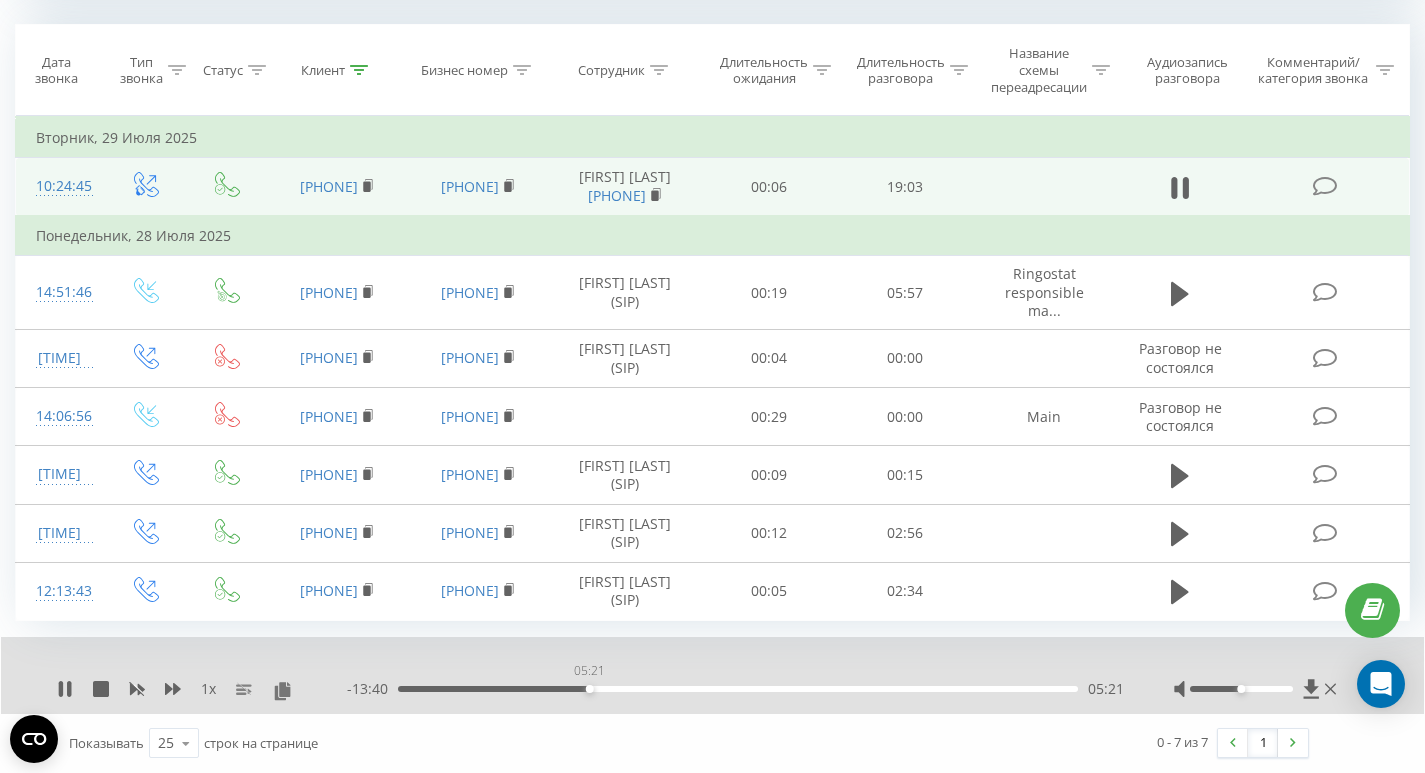 click on "05:21" at bounding box center (738, 689) 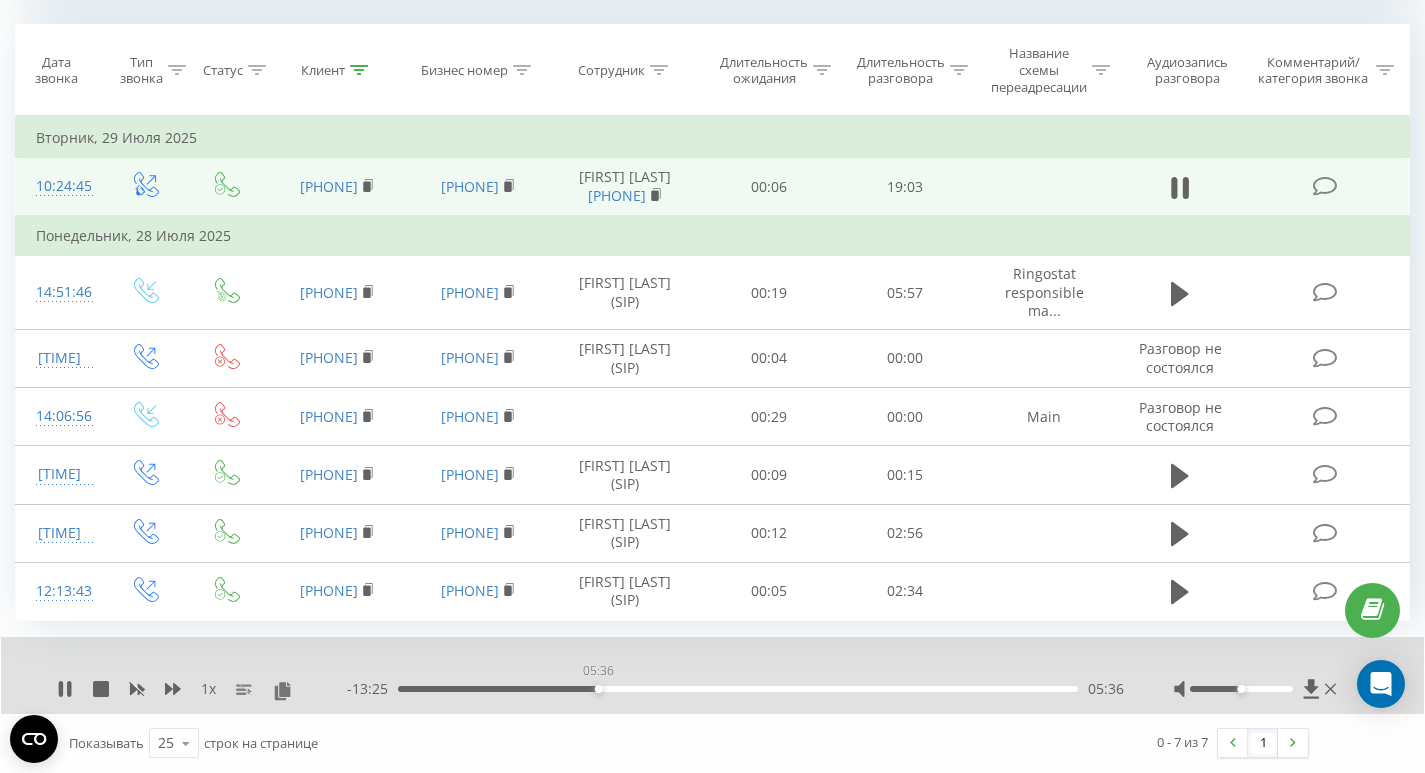 click on "05:36" at bounding box center (738, 689) 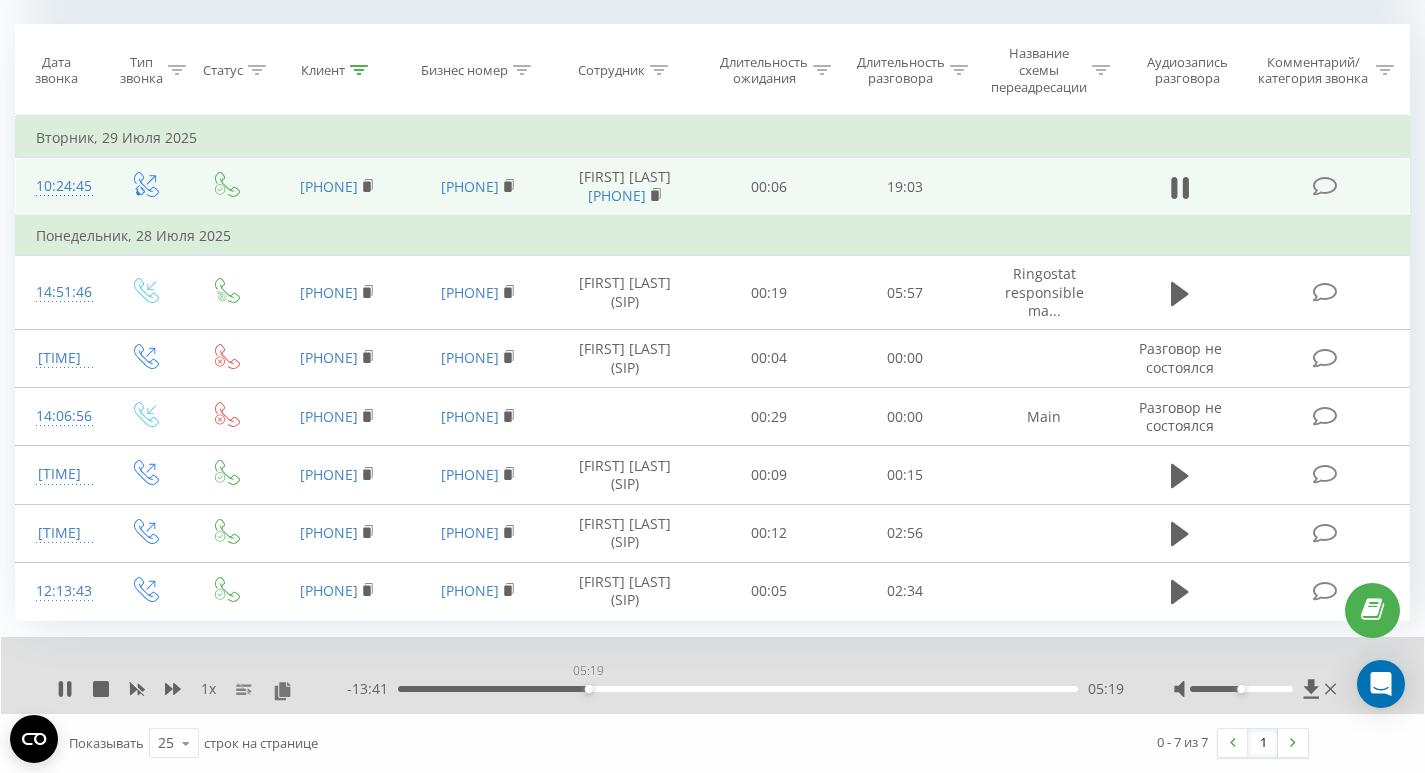click on "05:19" at bounding box center [738, 689] 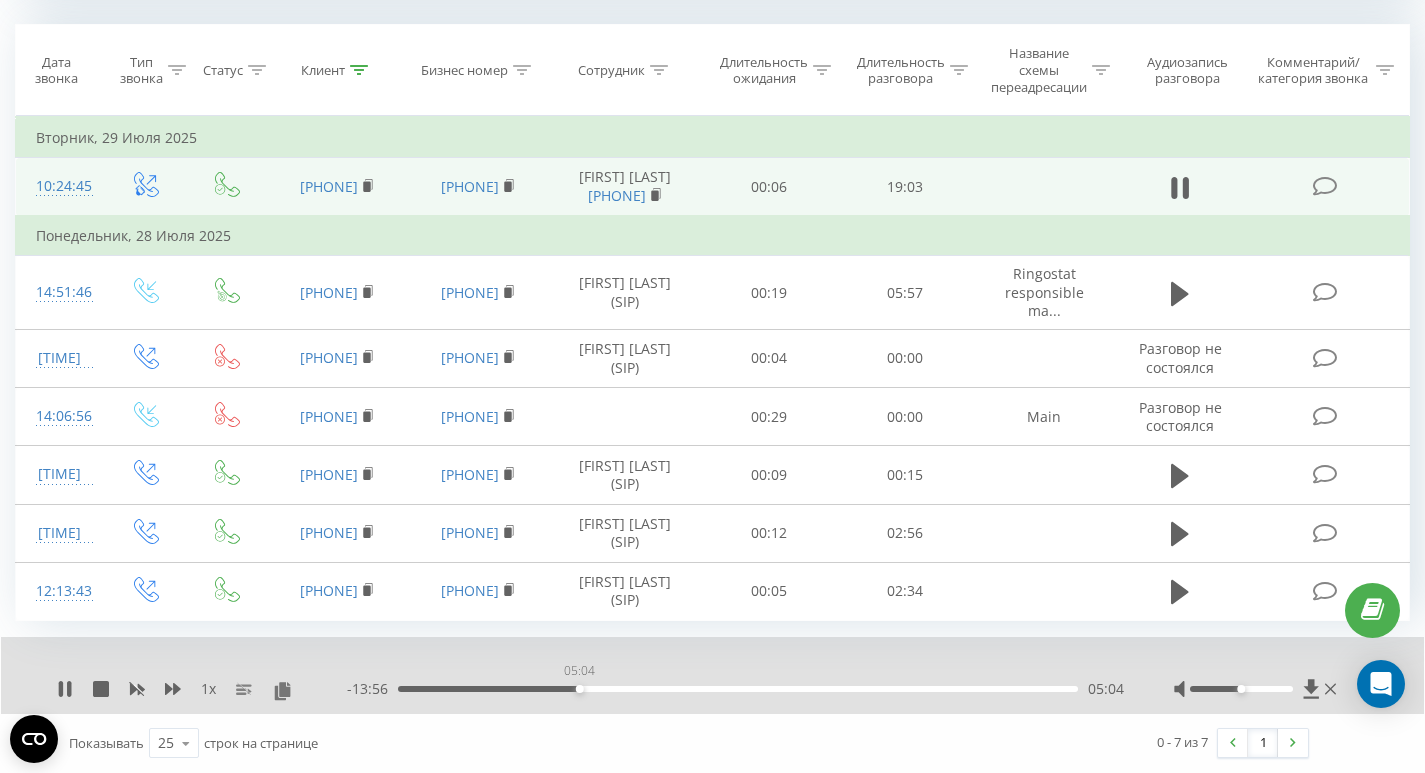 click on "05:04" at bounding box center [738, 689] 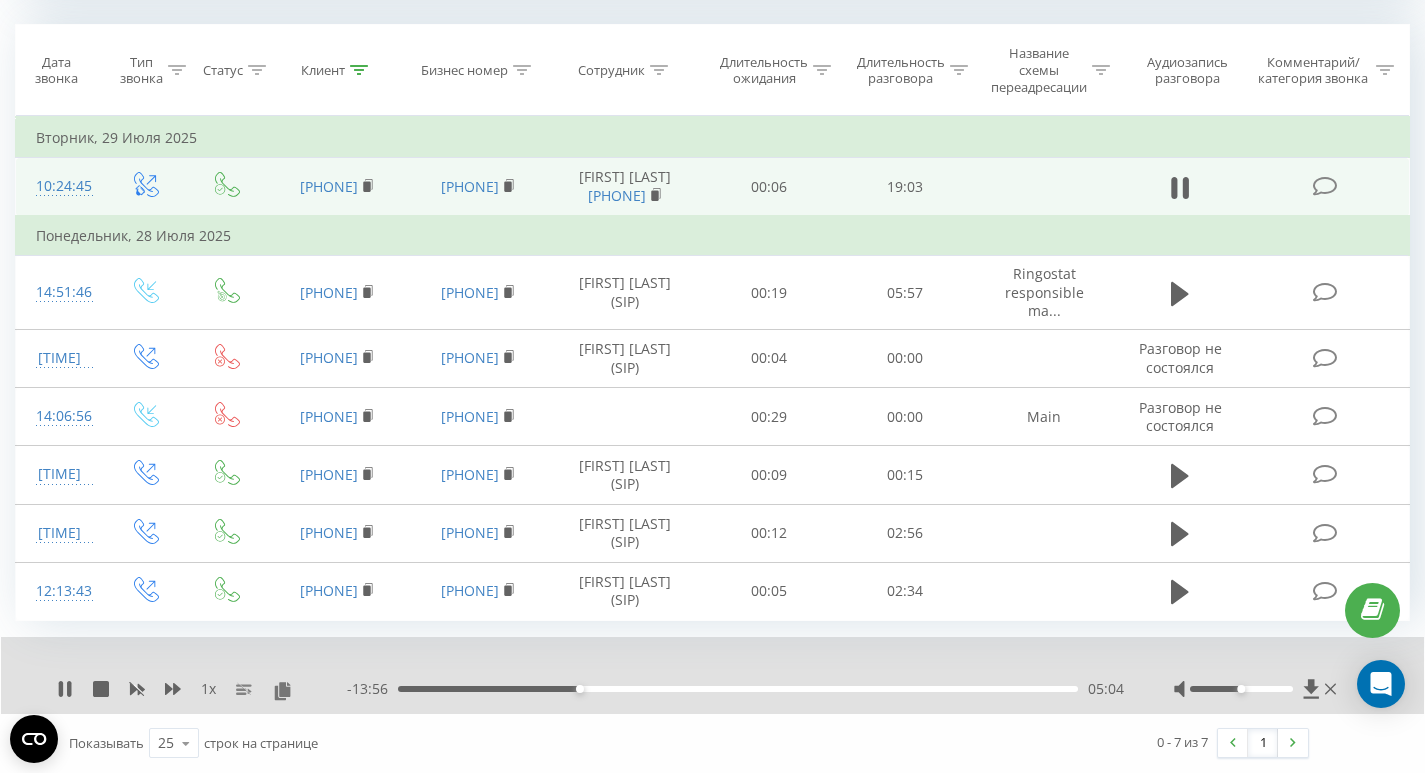 click on "05:04" at bounding box center (738, 689) 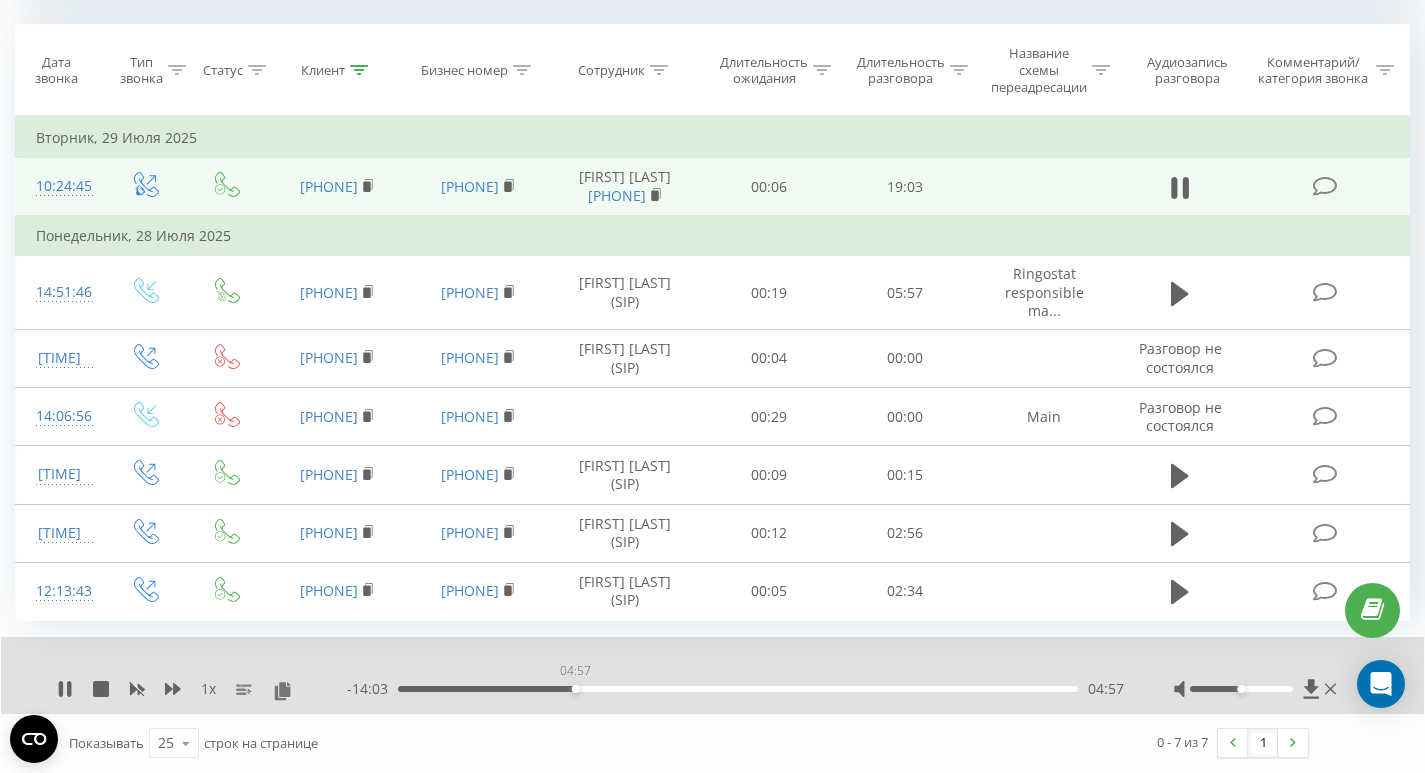 click on "04:57" at bounding box center (738, 689) 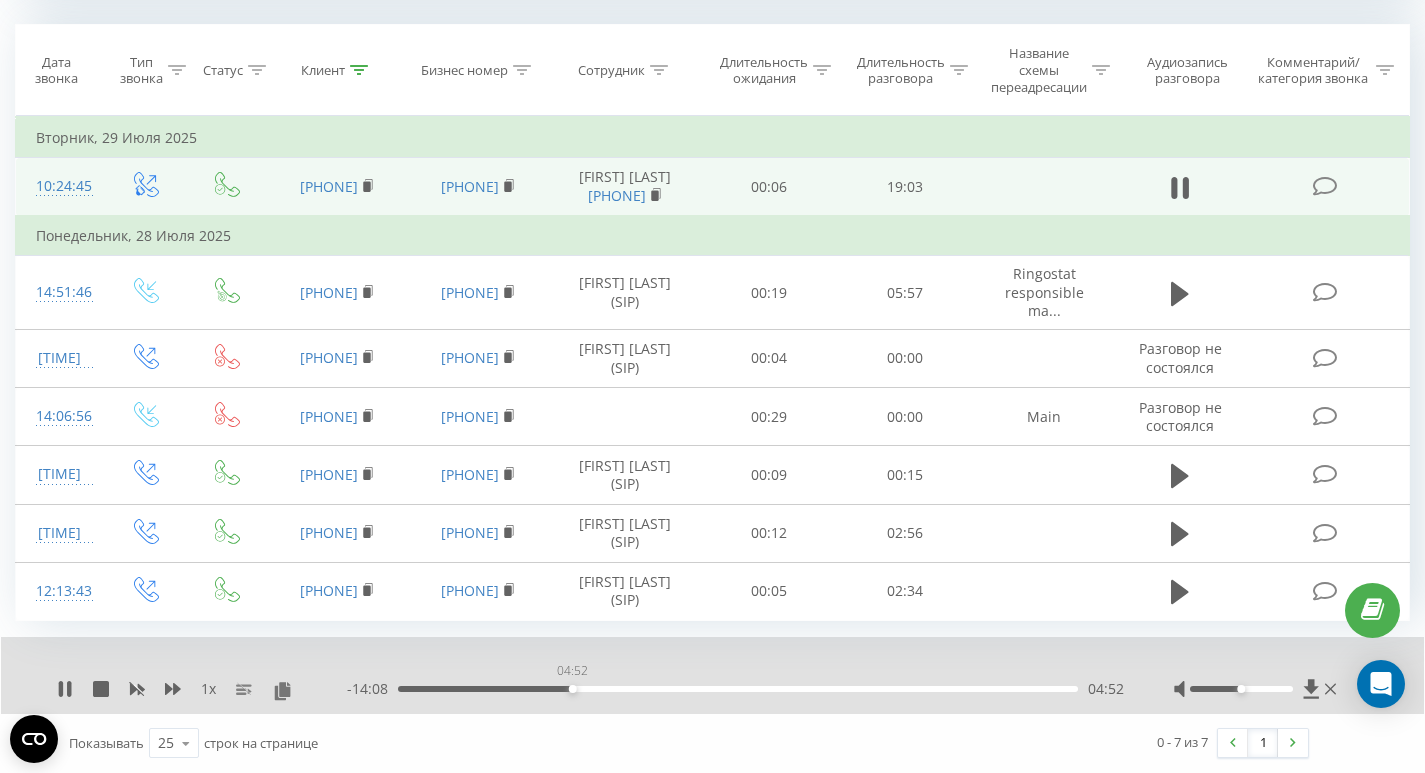 click on "04:52" at bounding box center [738, 689] 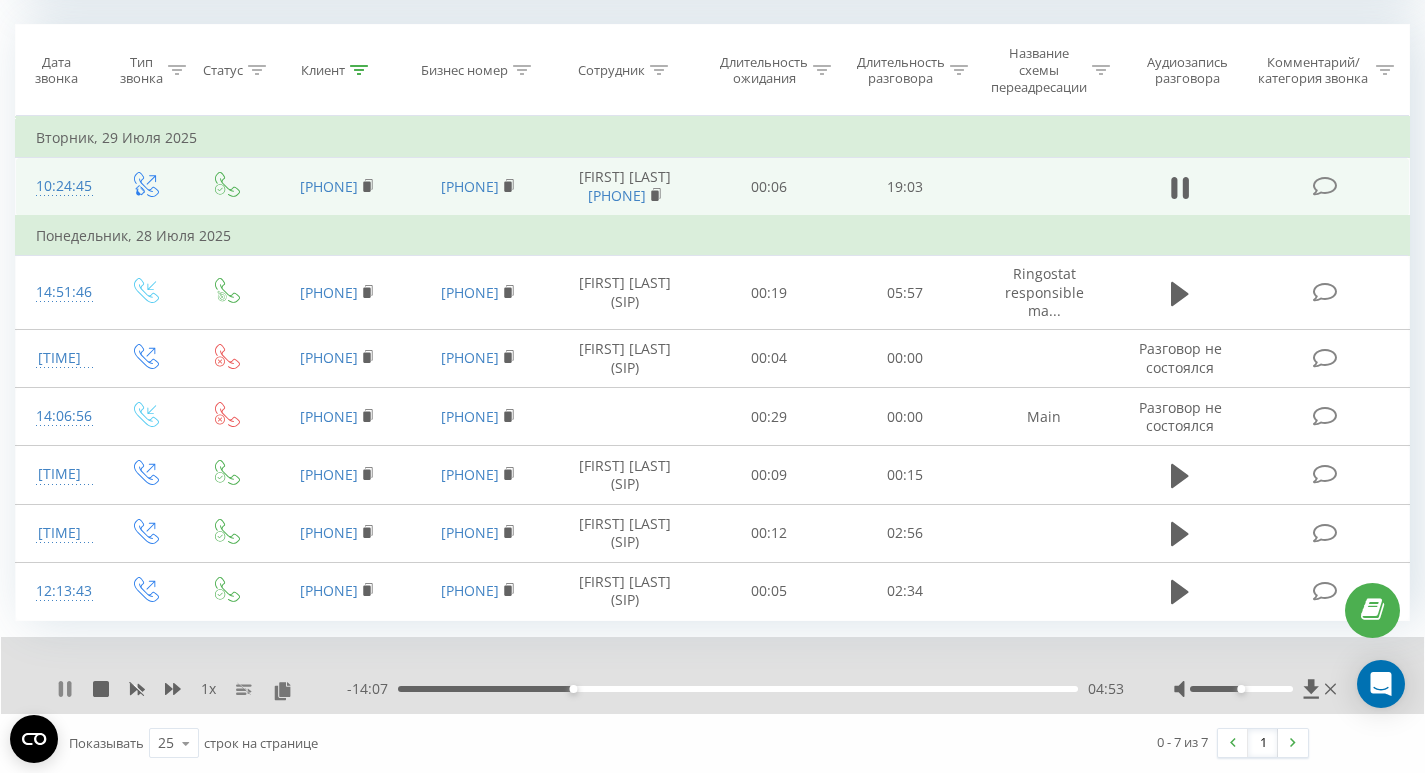 click 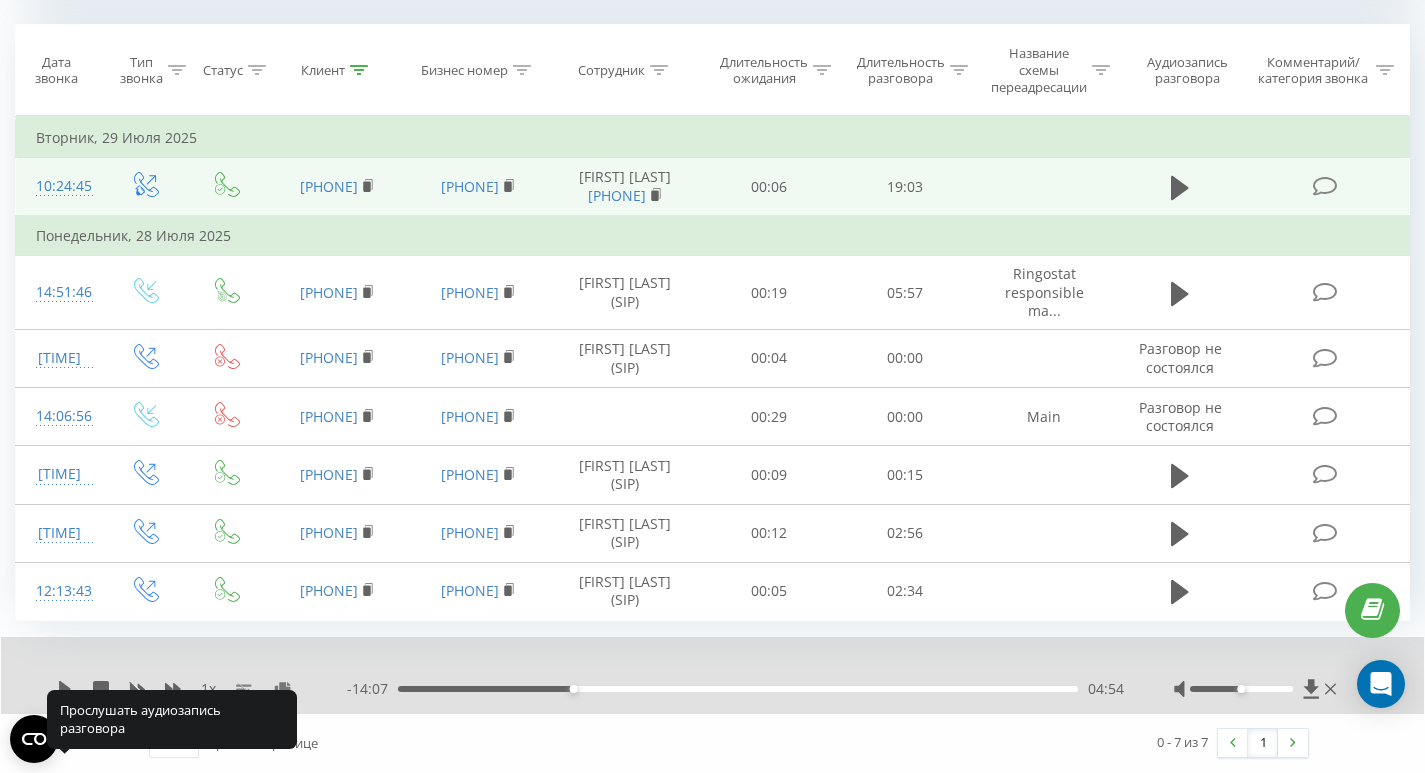 click 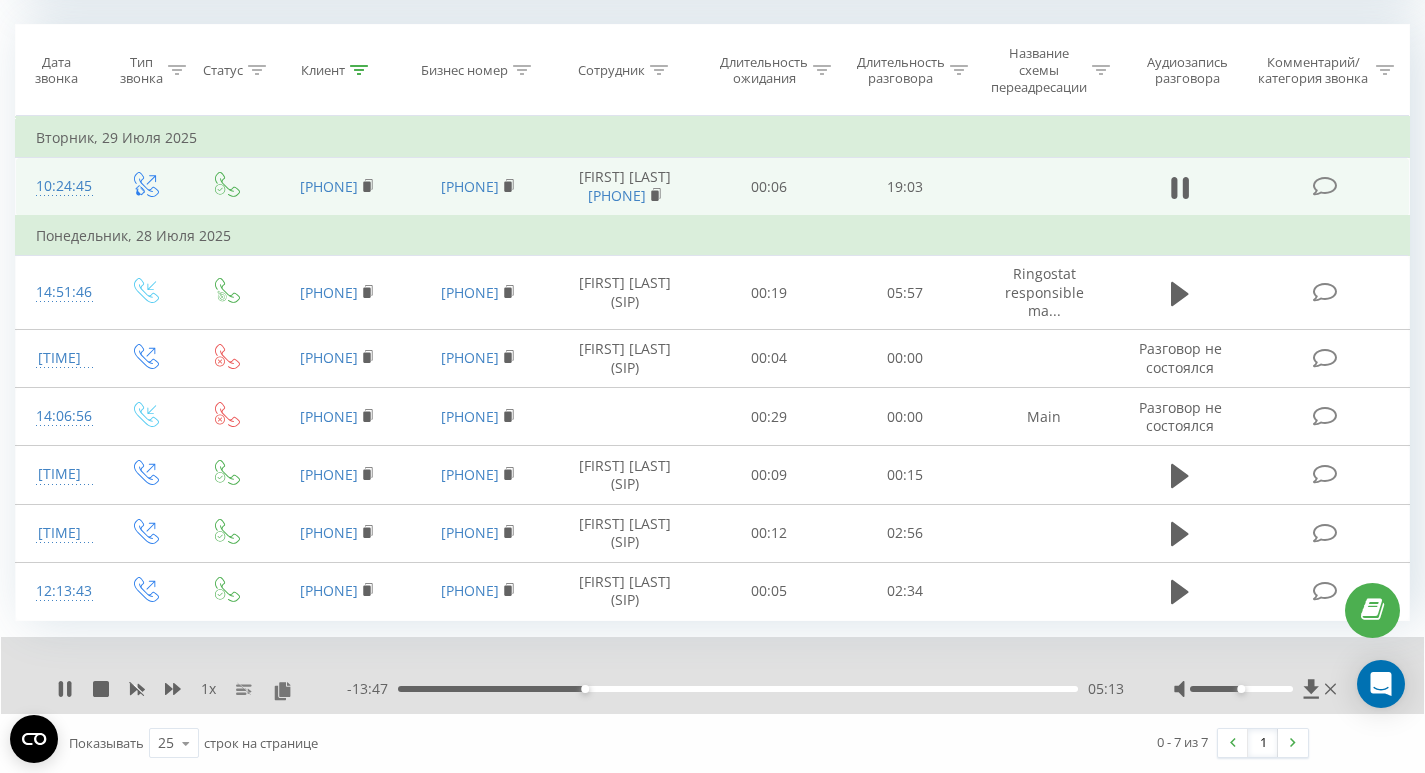 click on "- 13:47 05:13   05:13" at bounding box center (735, 689) 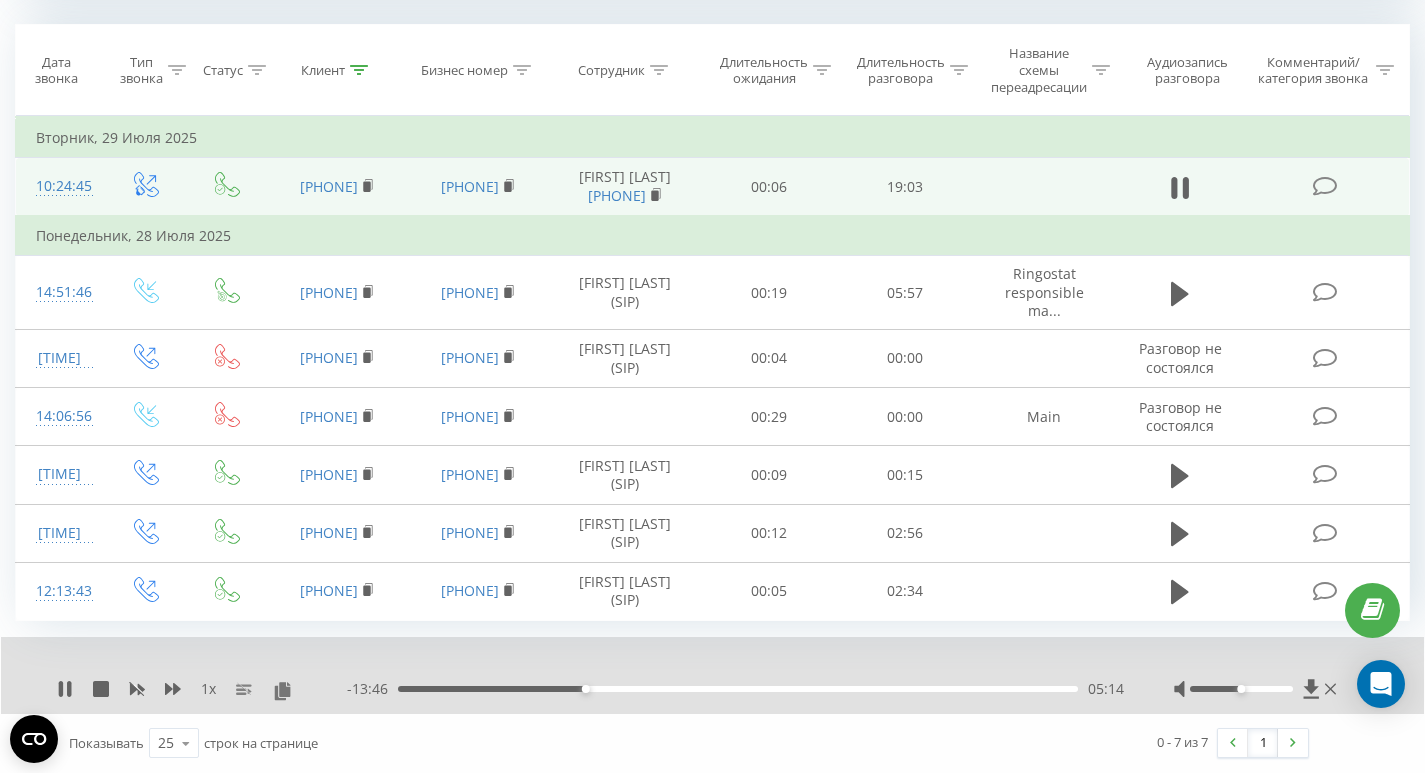 click on "05:14" at bounding box center [738, 689] 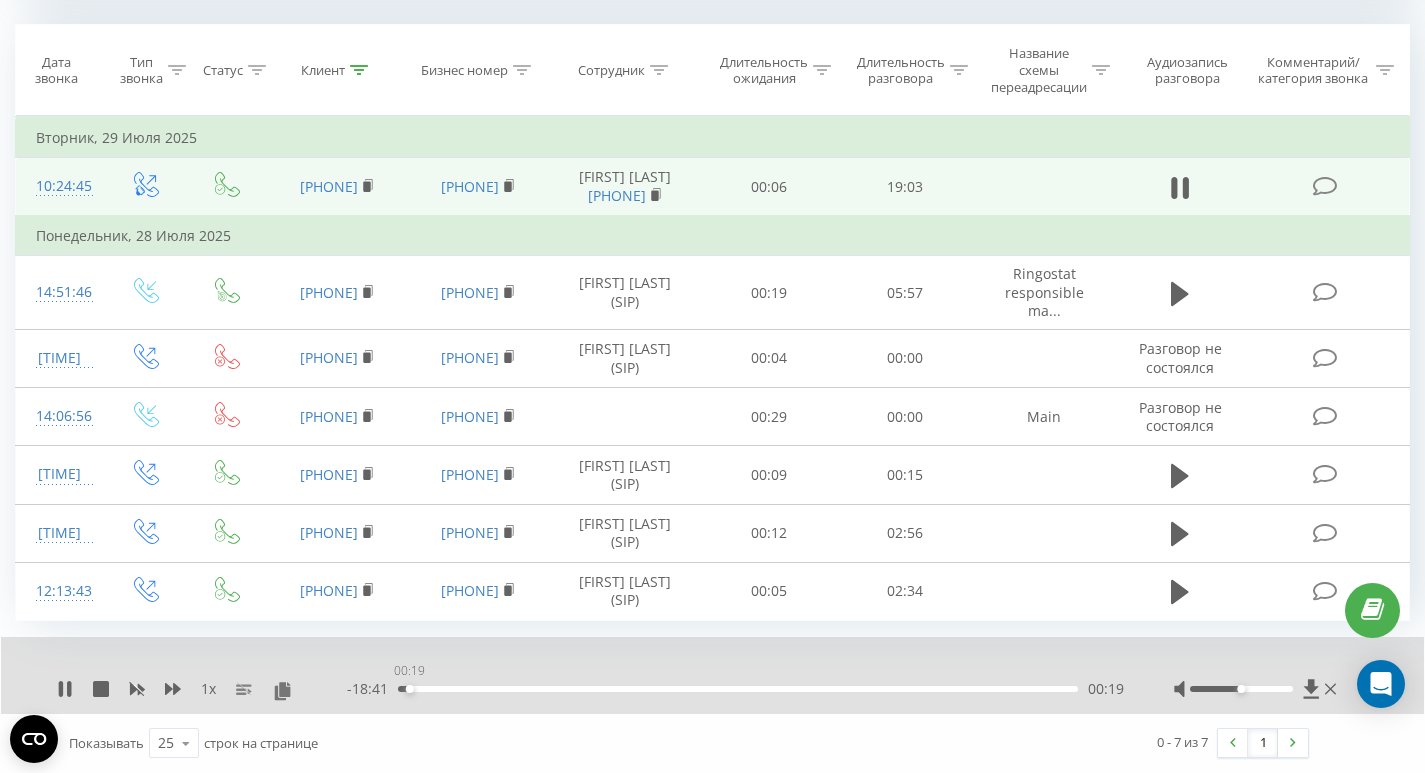 click on "00:19" at bounding box center (738, 689) 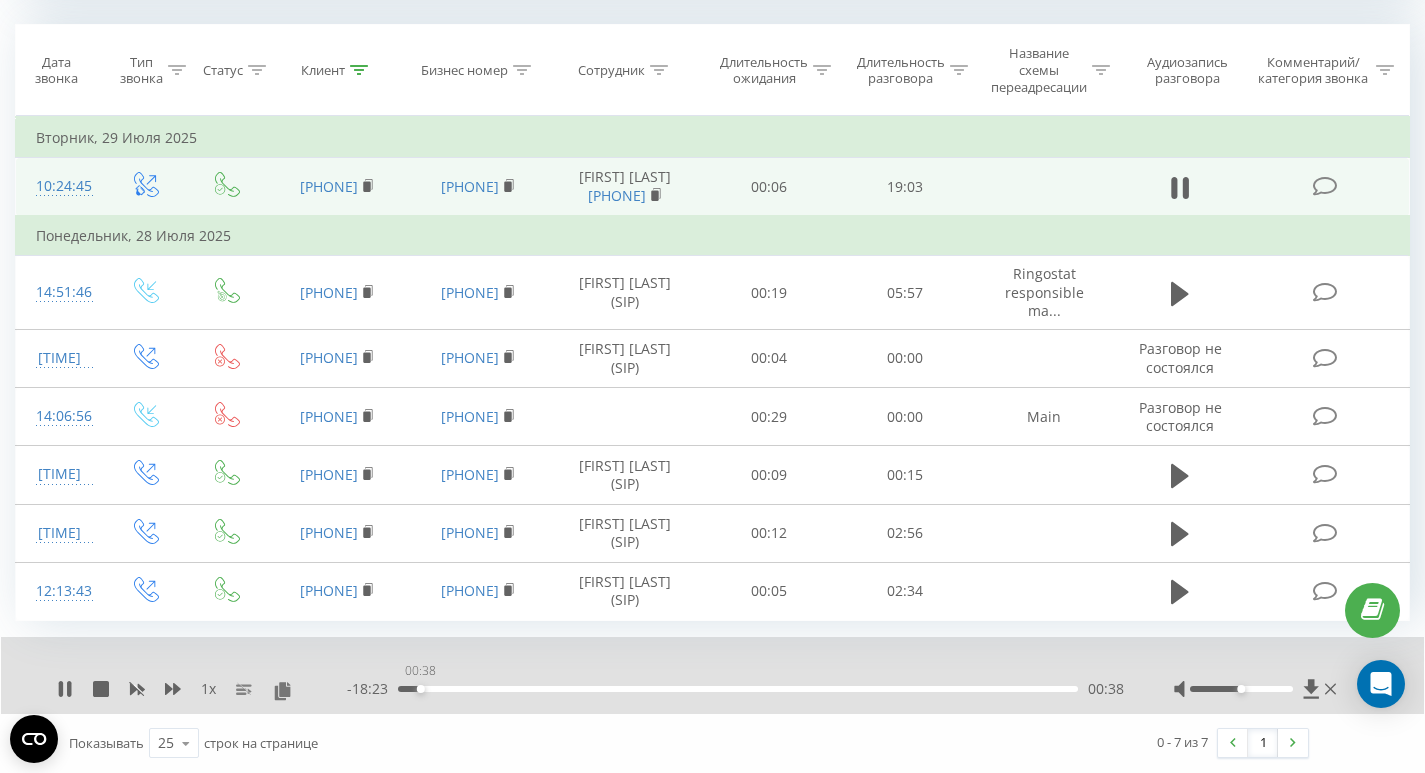 click on "00:38" at bounding box center (738, 689) 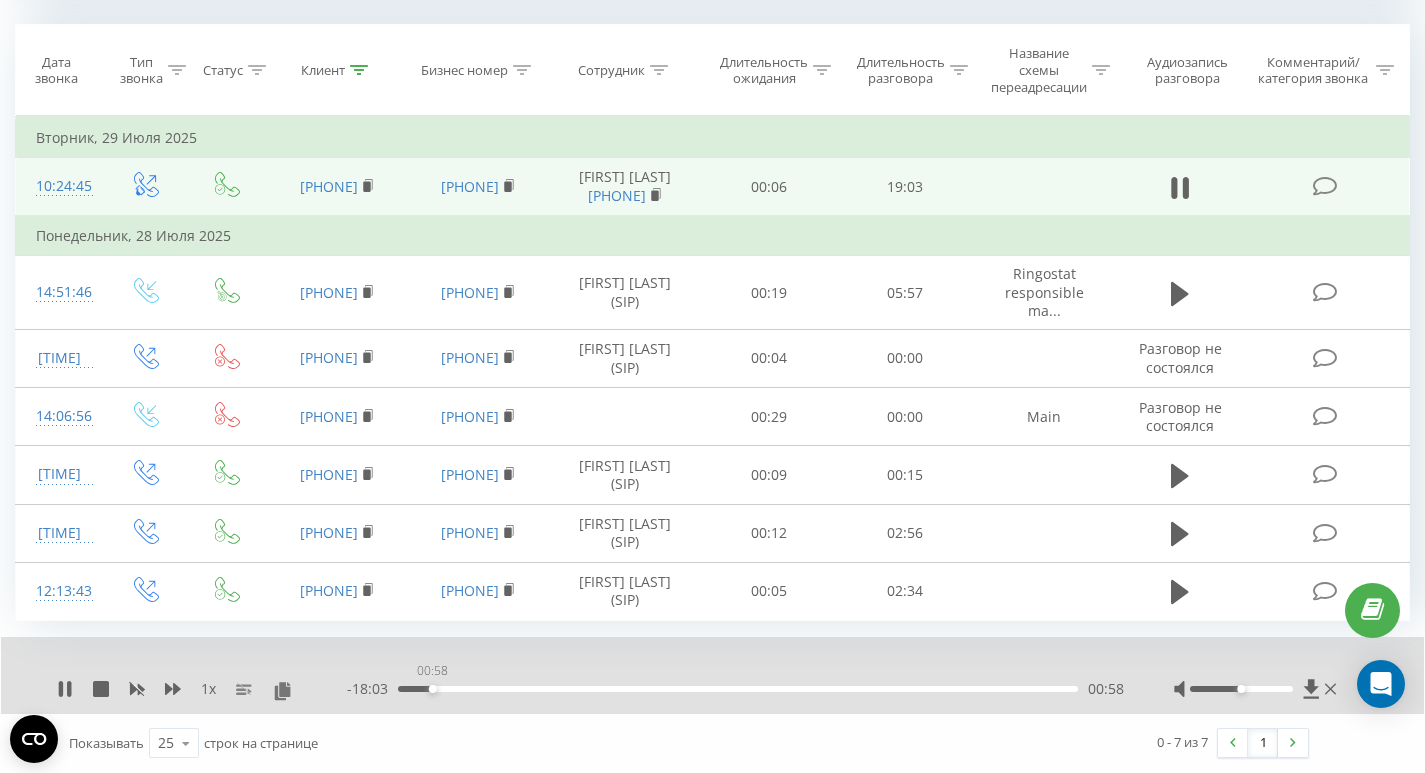 click on "00:58" at bounding box center [738, 689] 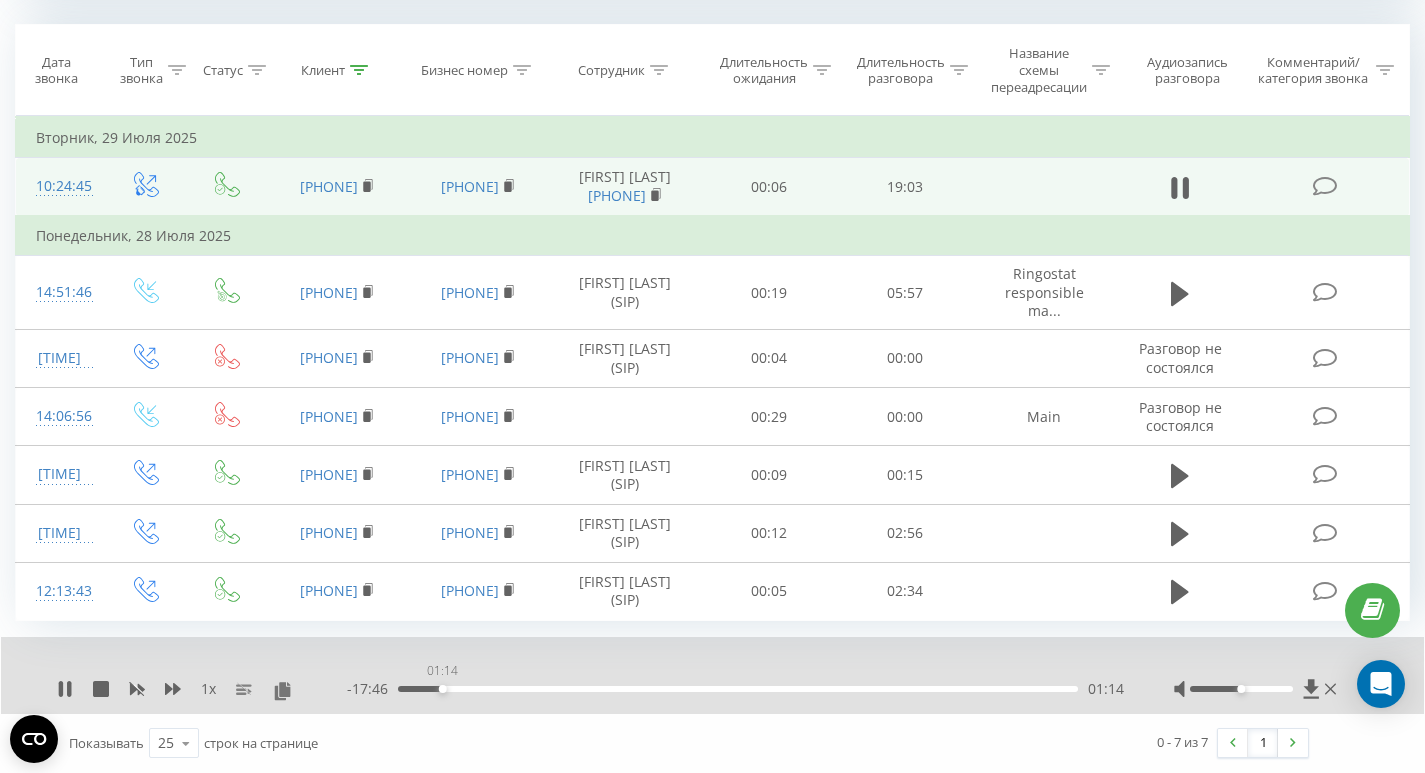 click on "01:14" at bounding box center [738, 689] 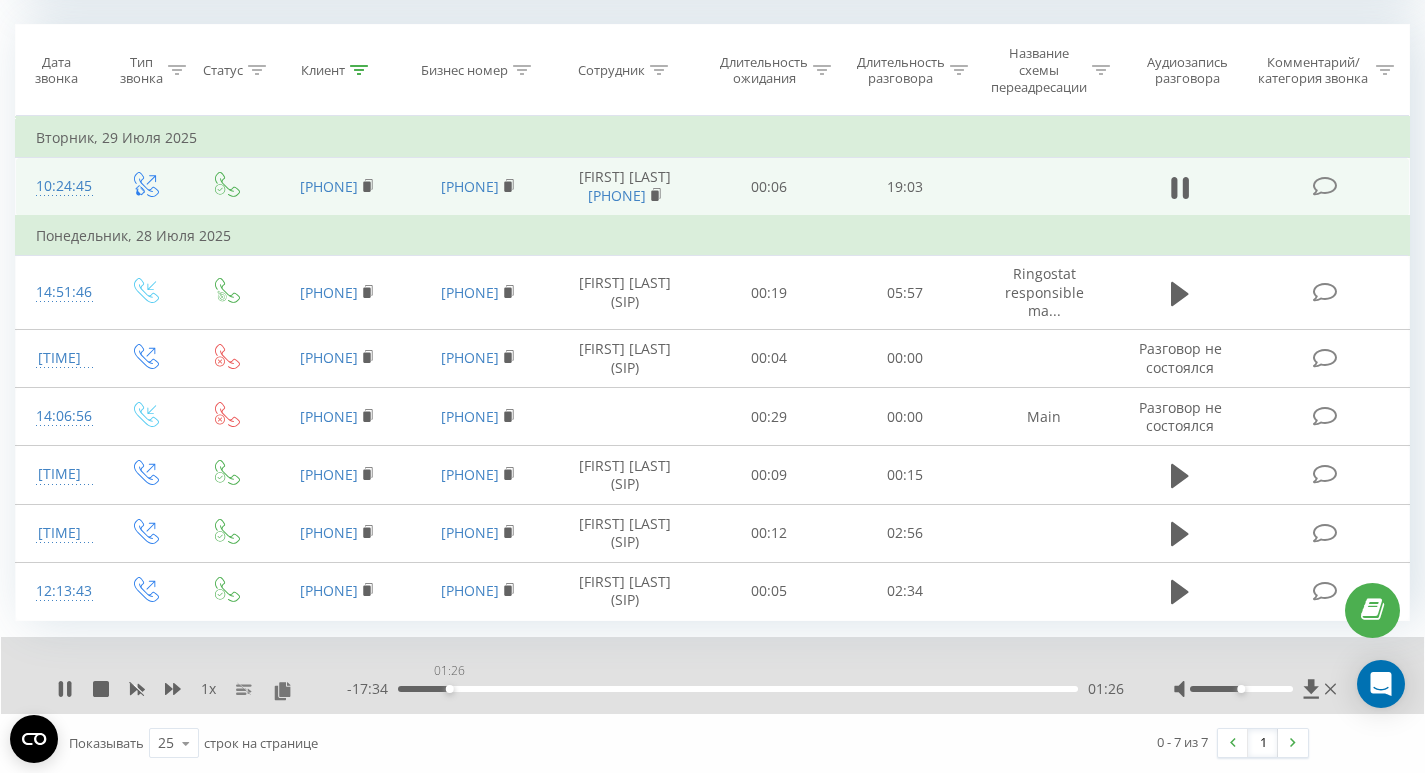 click on "01:26" at bounding box center (738, 689) 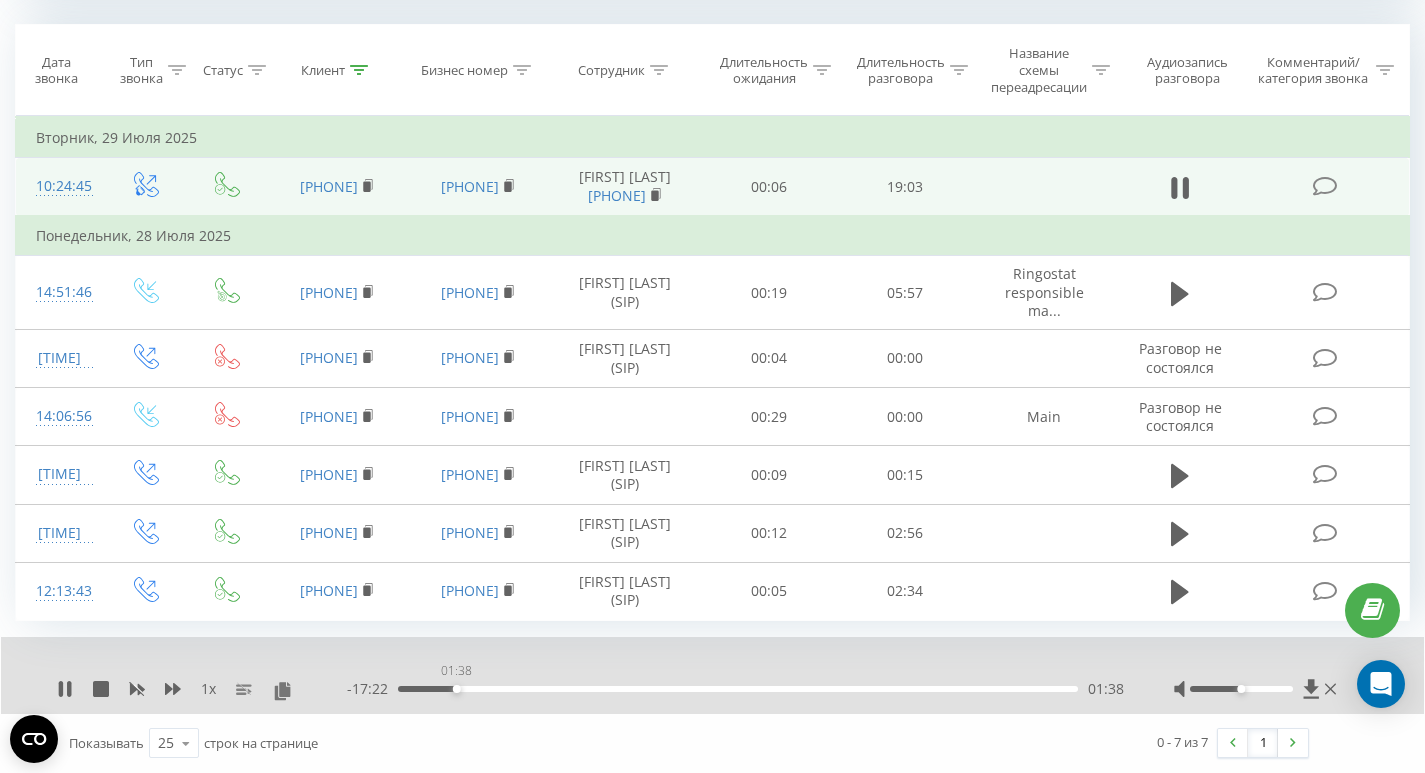 click on "01:38" at bounding box center (738, 689) 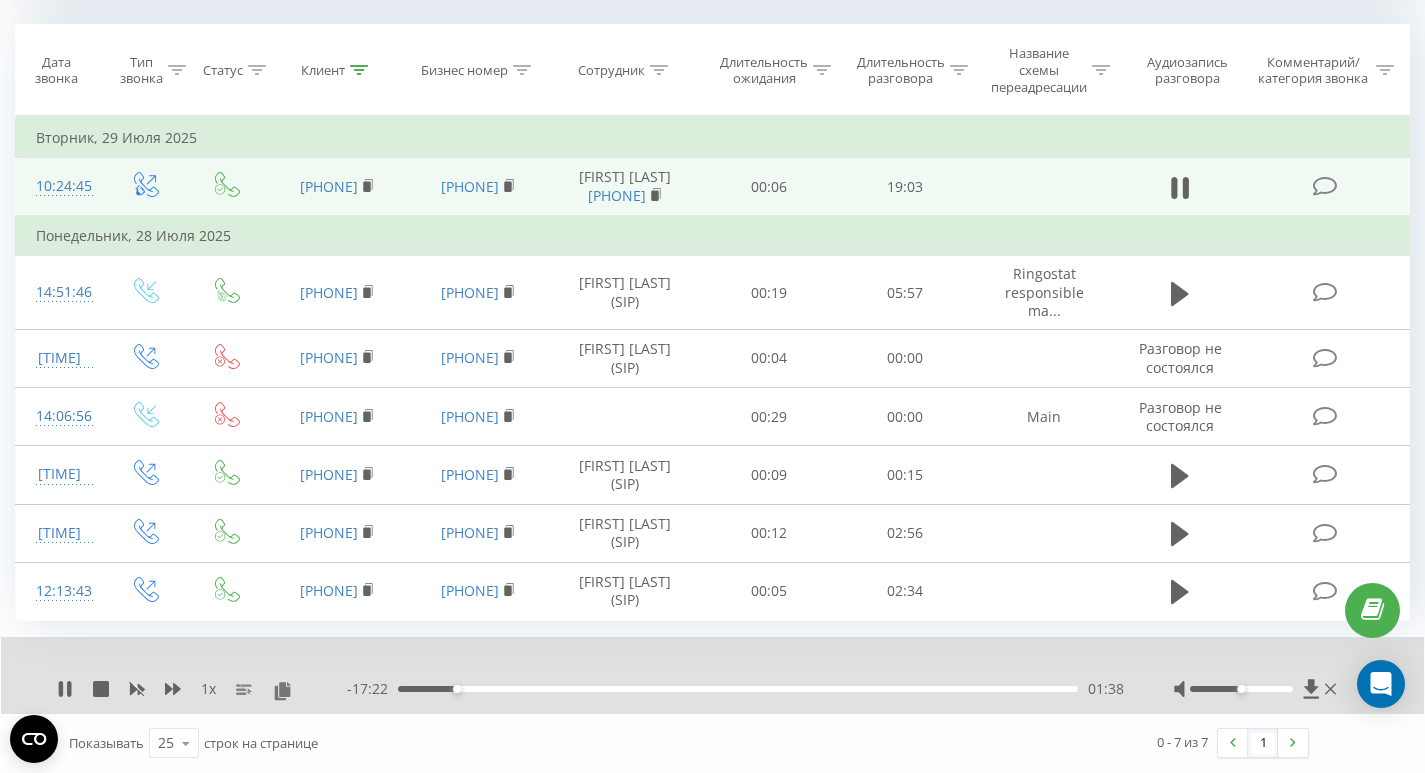 click on "01:38" at bounding box center [738, 689] 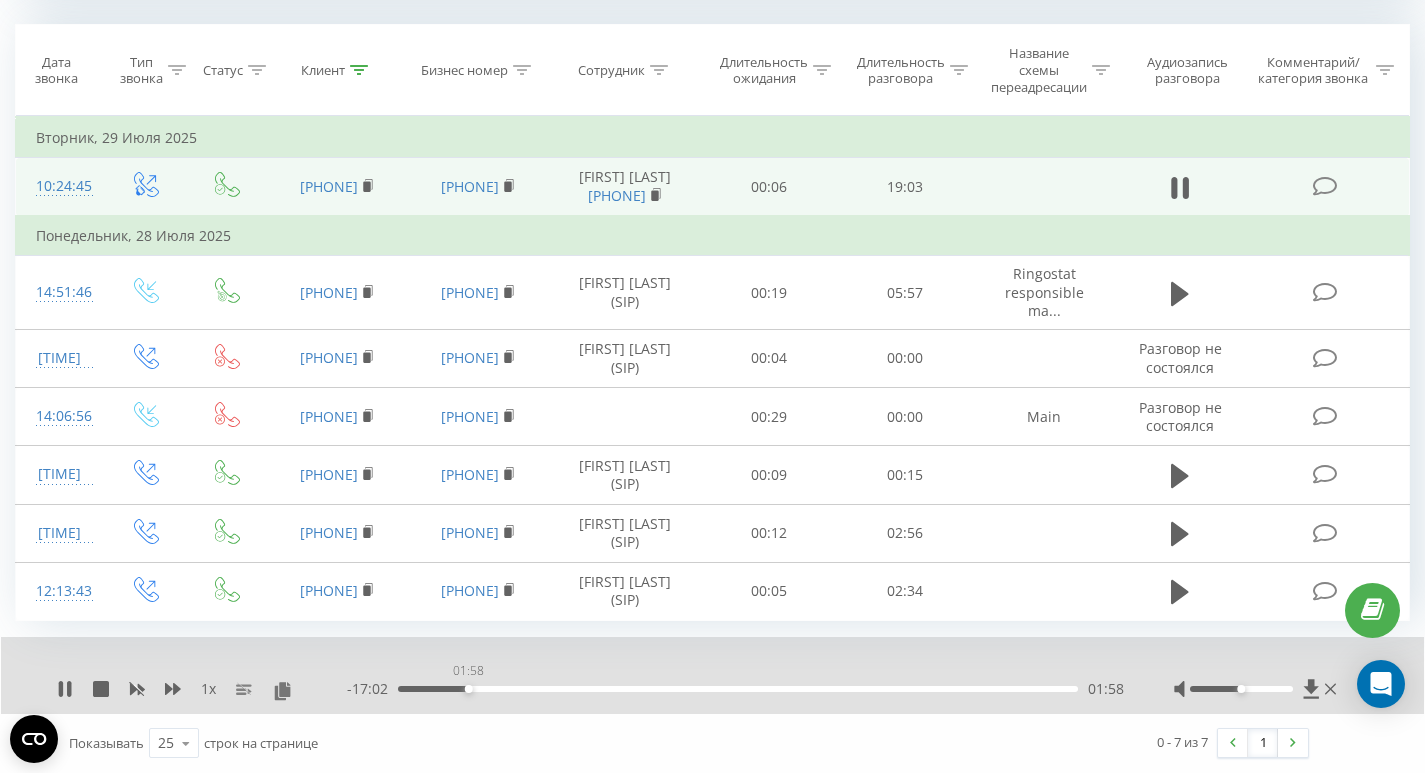 click on "01:58" at bounding box center [738, 689] 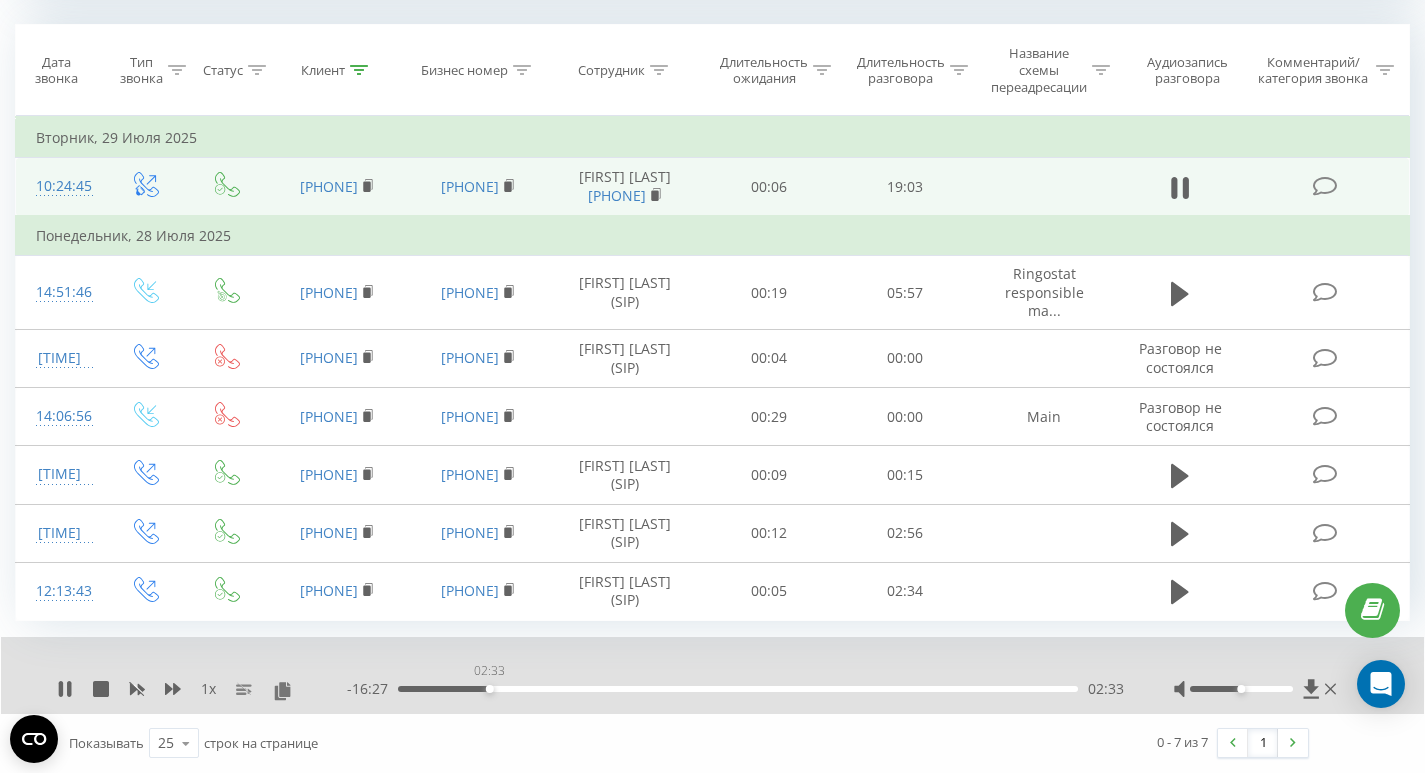 click on "02:33" at bounding box center [738, 689] 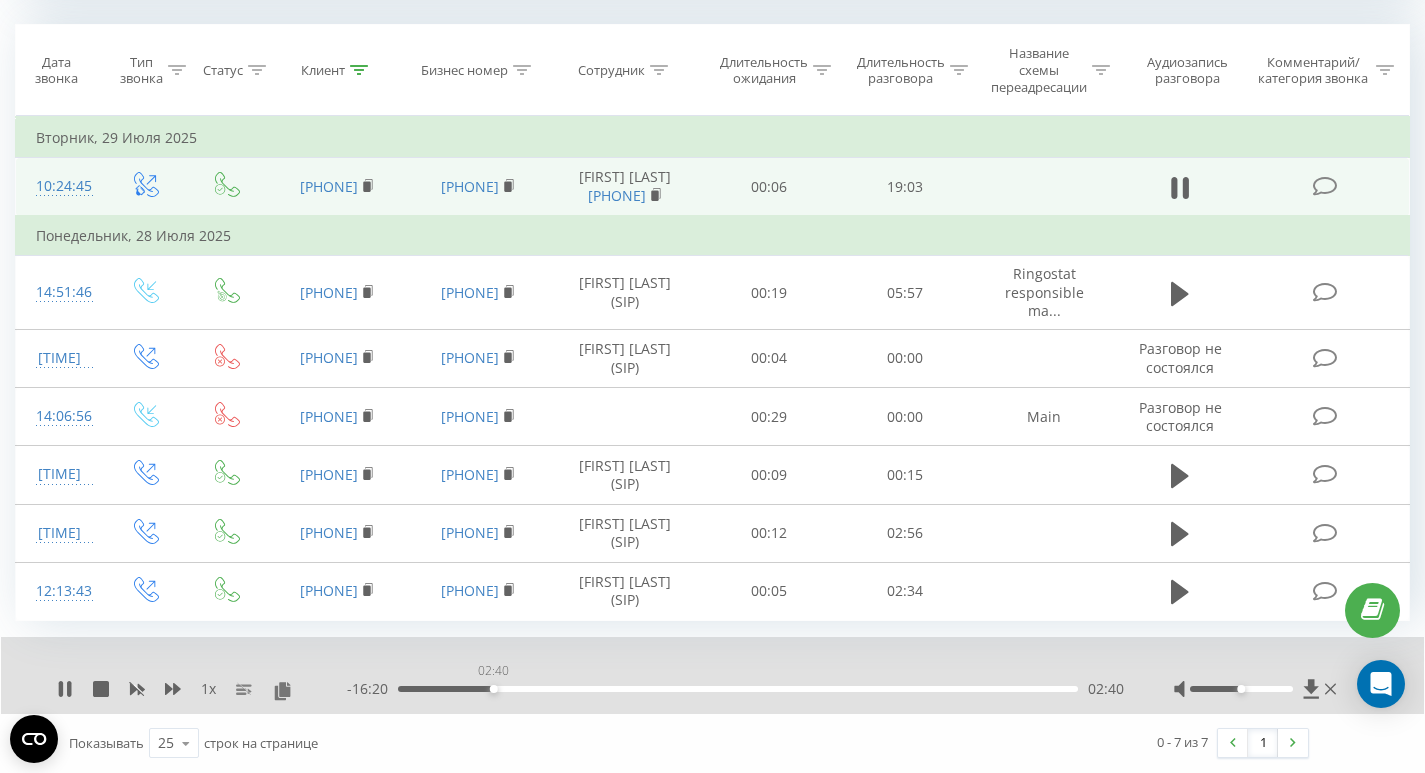 click on "02:40" at bounding box center [494, 689] 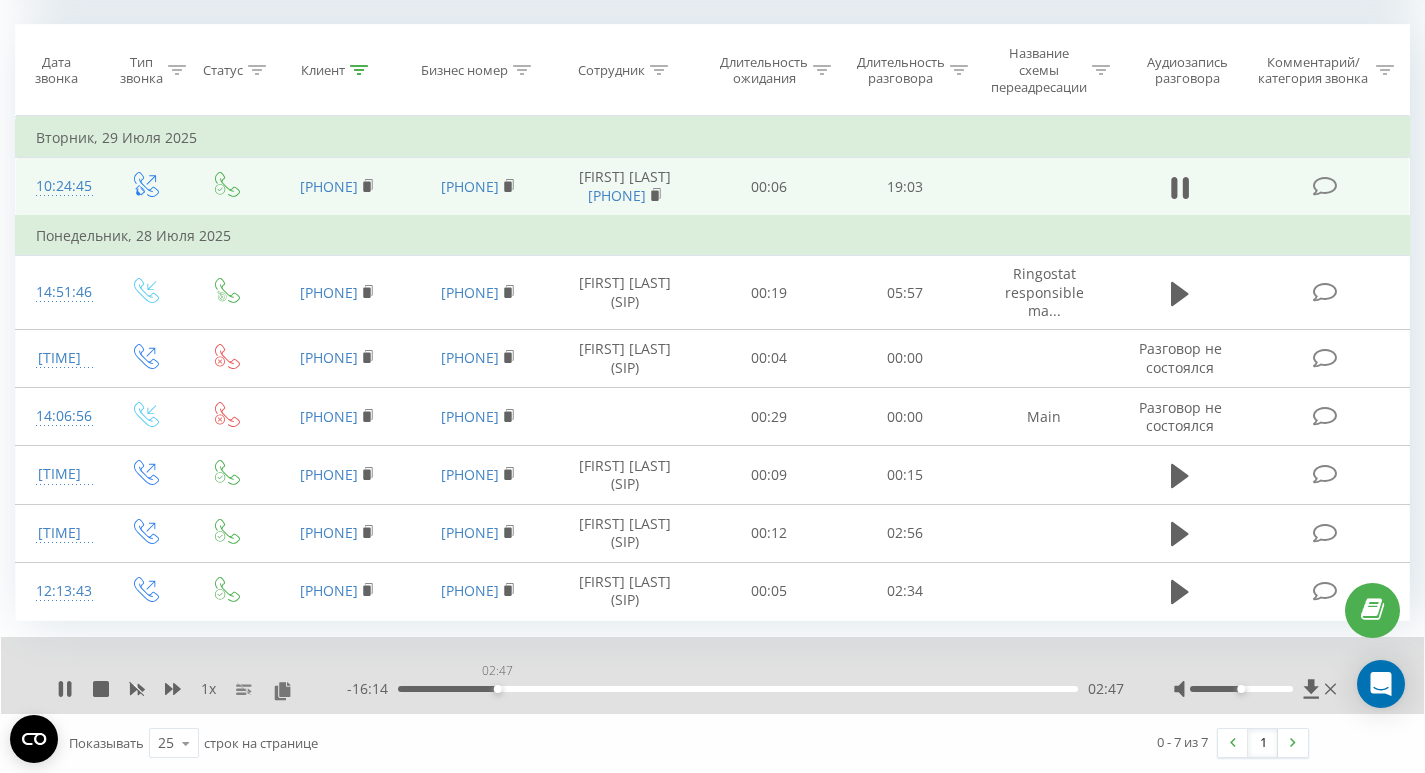click on "02:47" at bounding box center [498, 689] 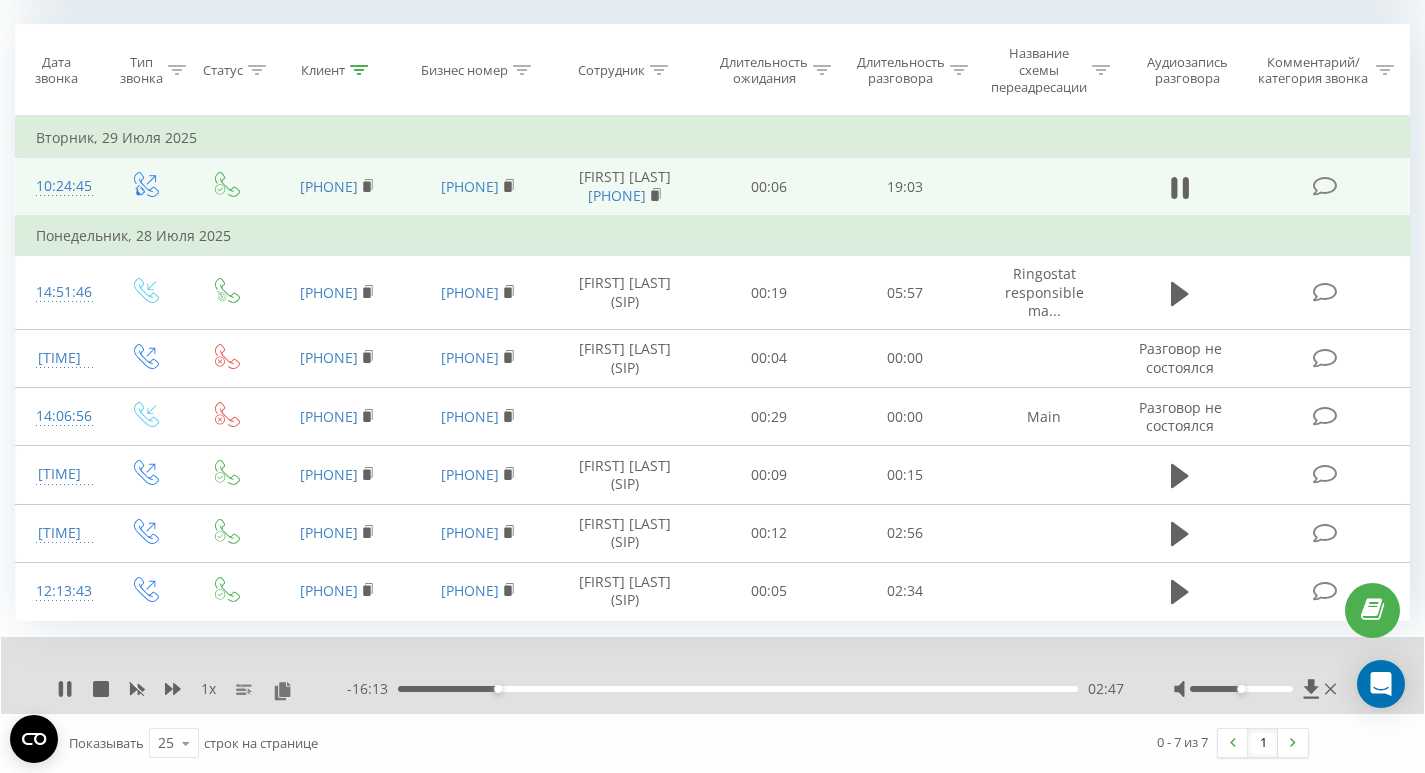 click on "02:47" at bounding box center [498, 689] 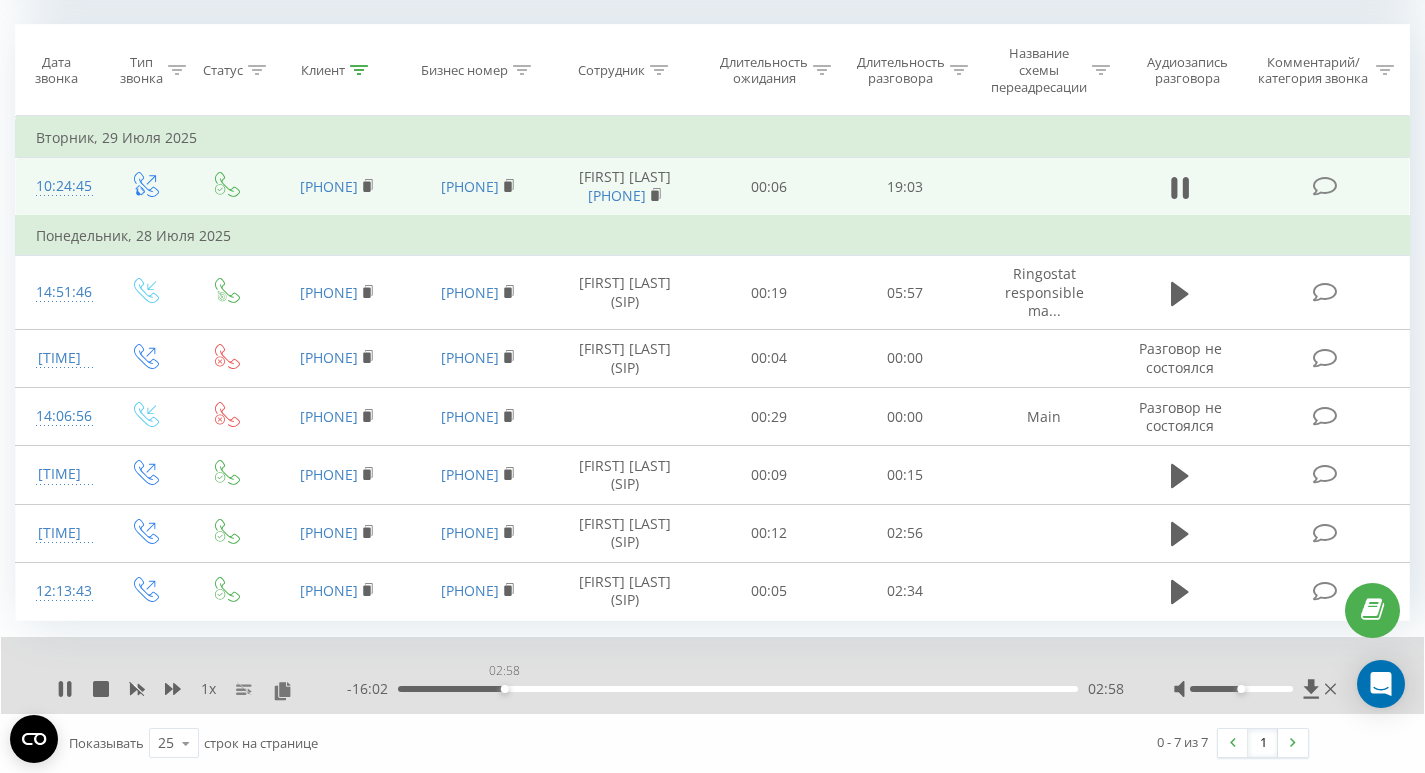 click on "02:58" at bounding box center [505, 689] 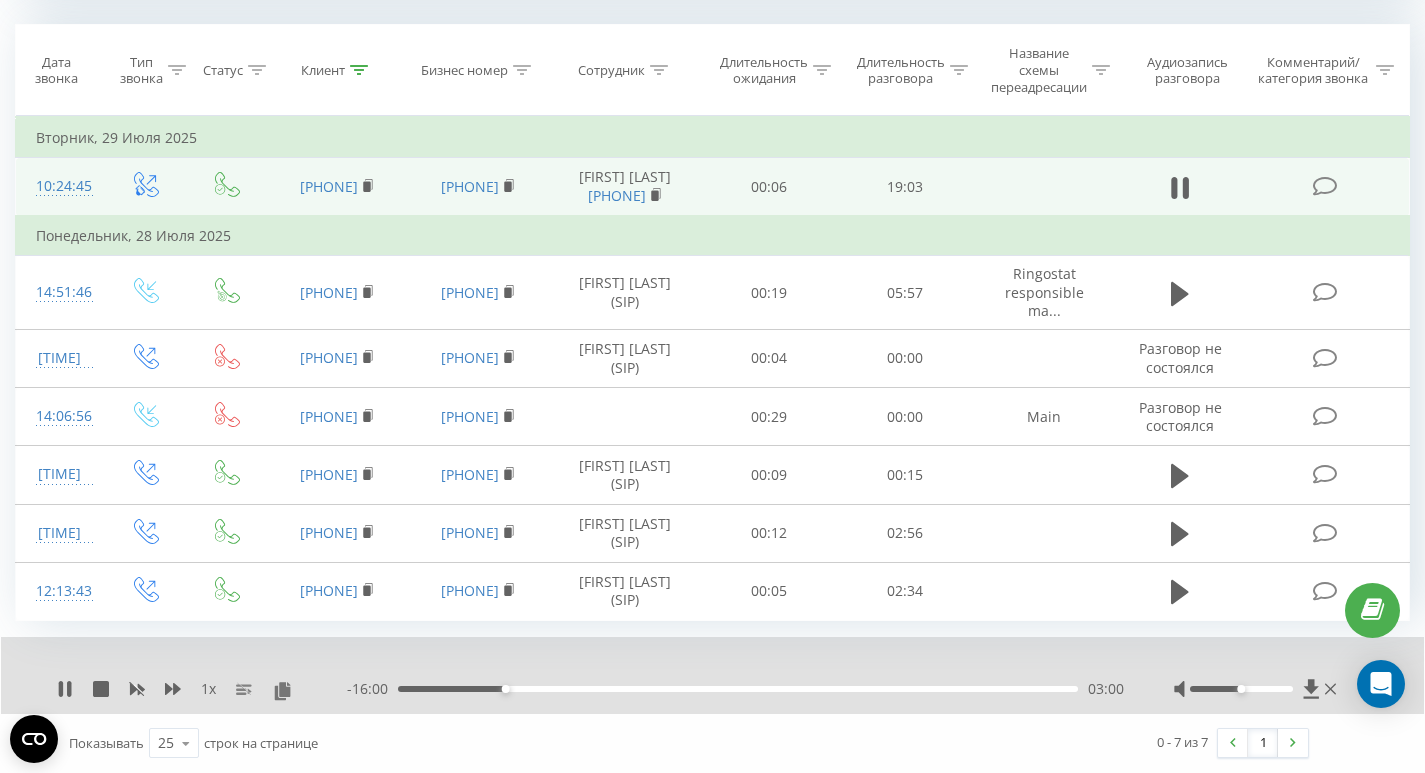 click on "03:00" at bounding box center (738, 689) 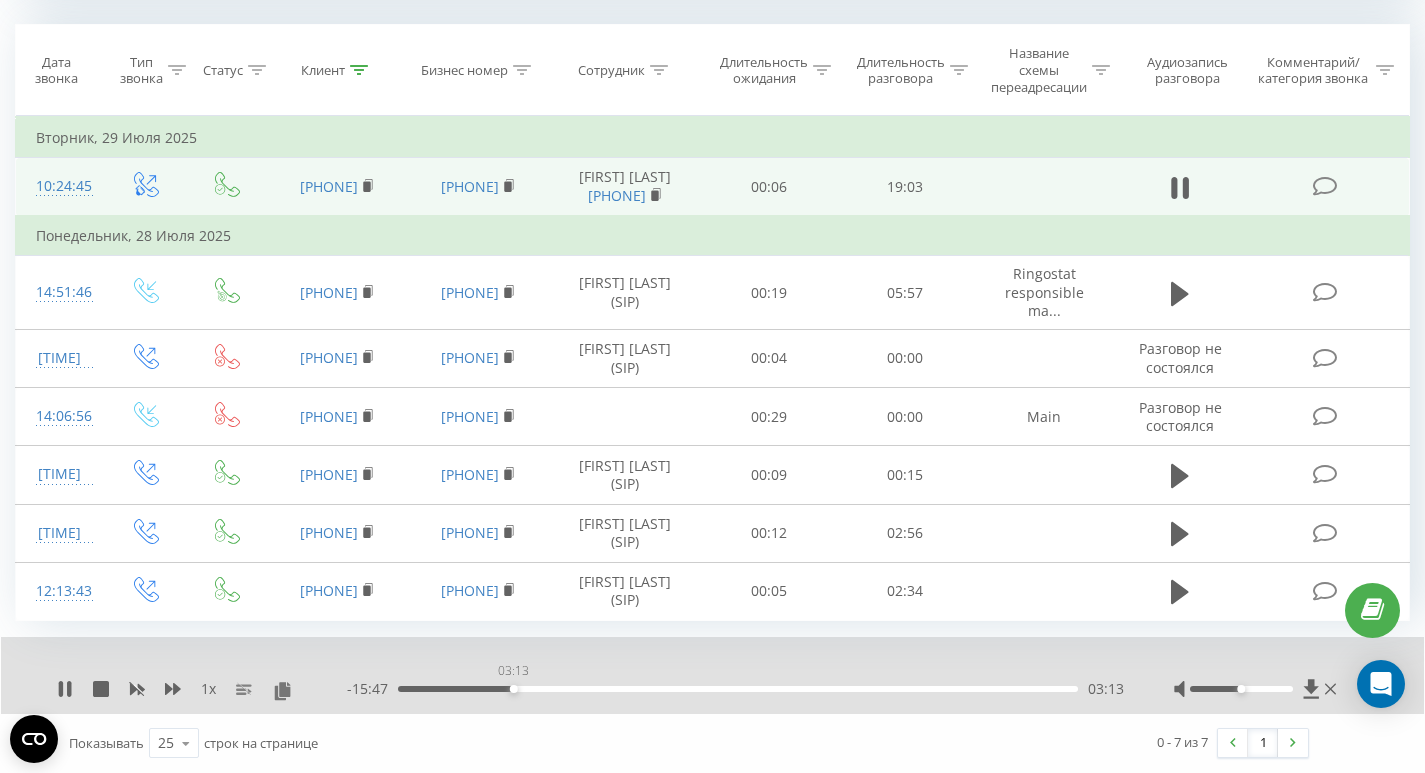click on "03:13" at bounding box center (514, 689) 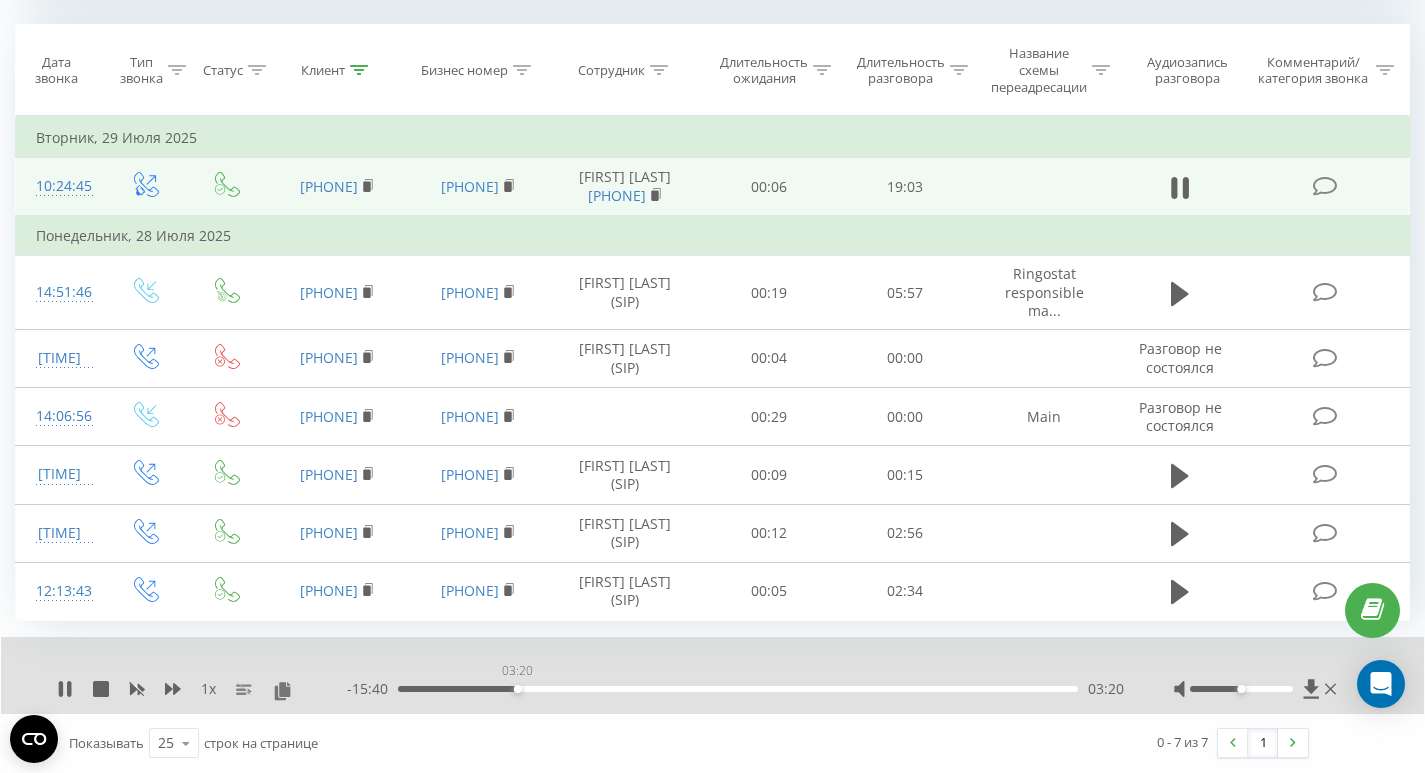 click on "03:20" at bounding box center (518, 689) 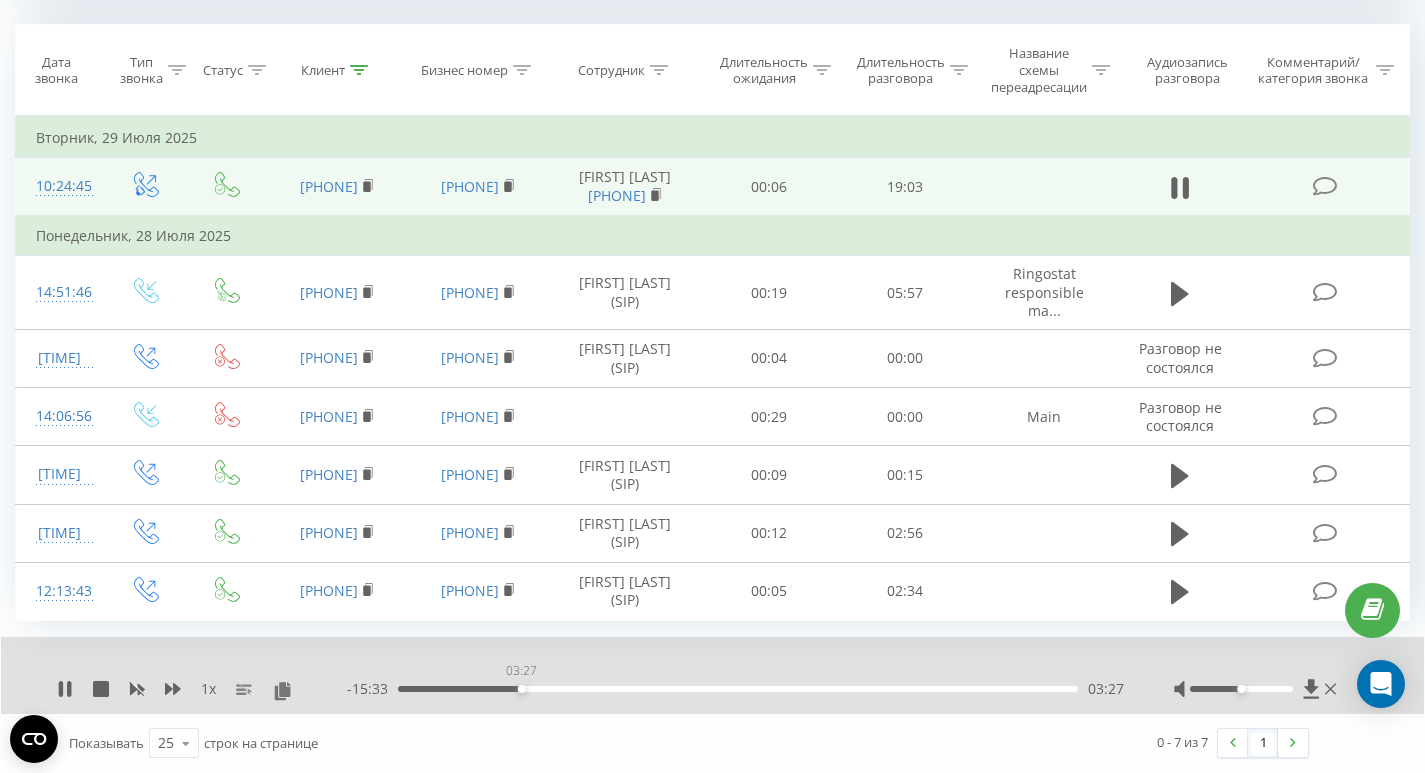 click on "03:27" at bounding box center [522, 689] 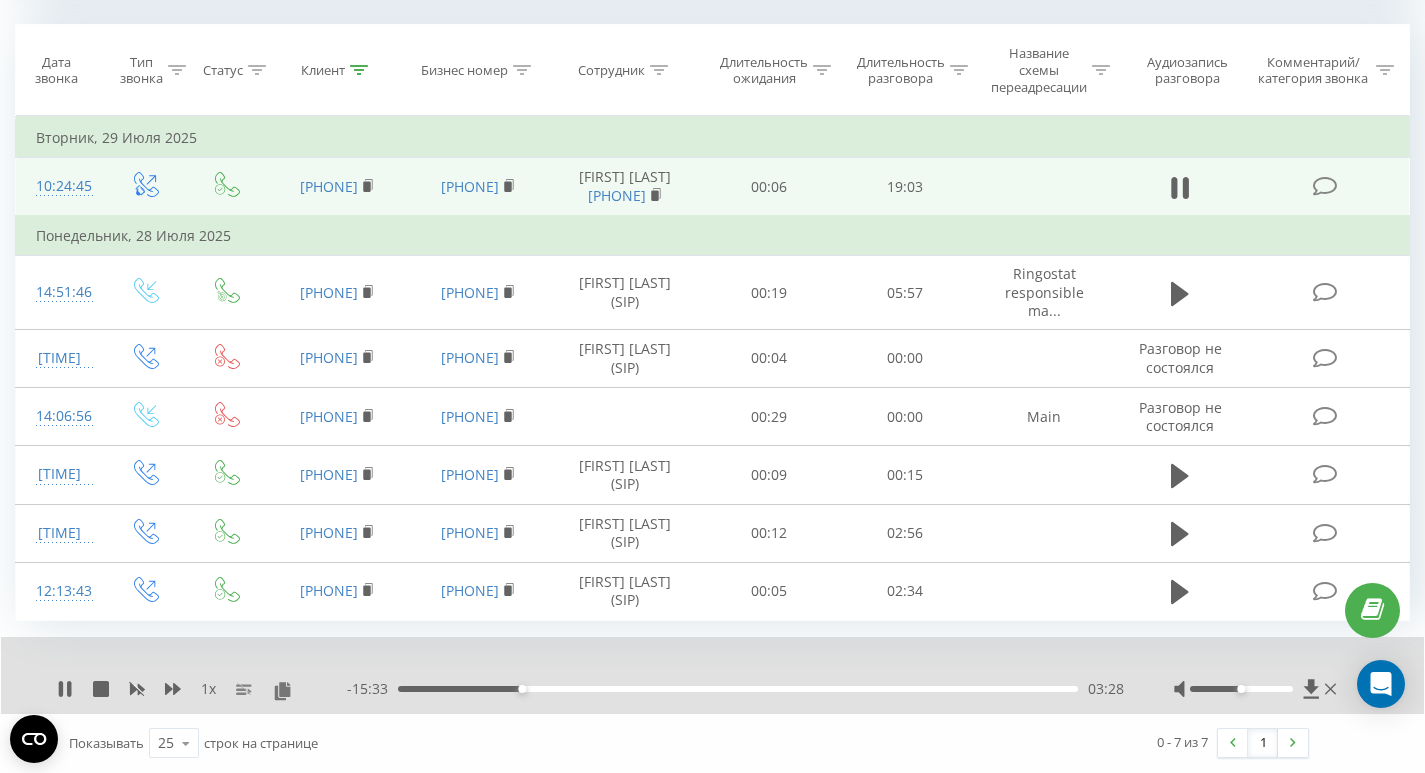 click on "03:28" at bounding box center (738, 689) 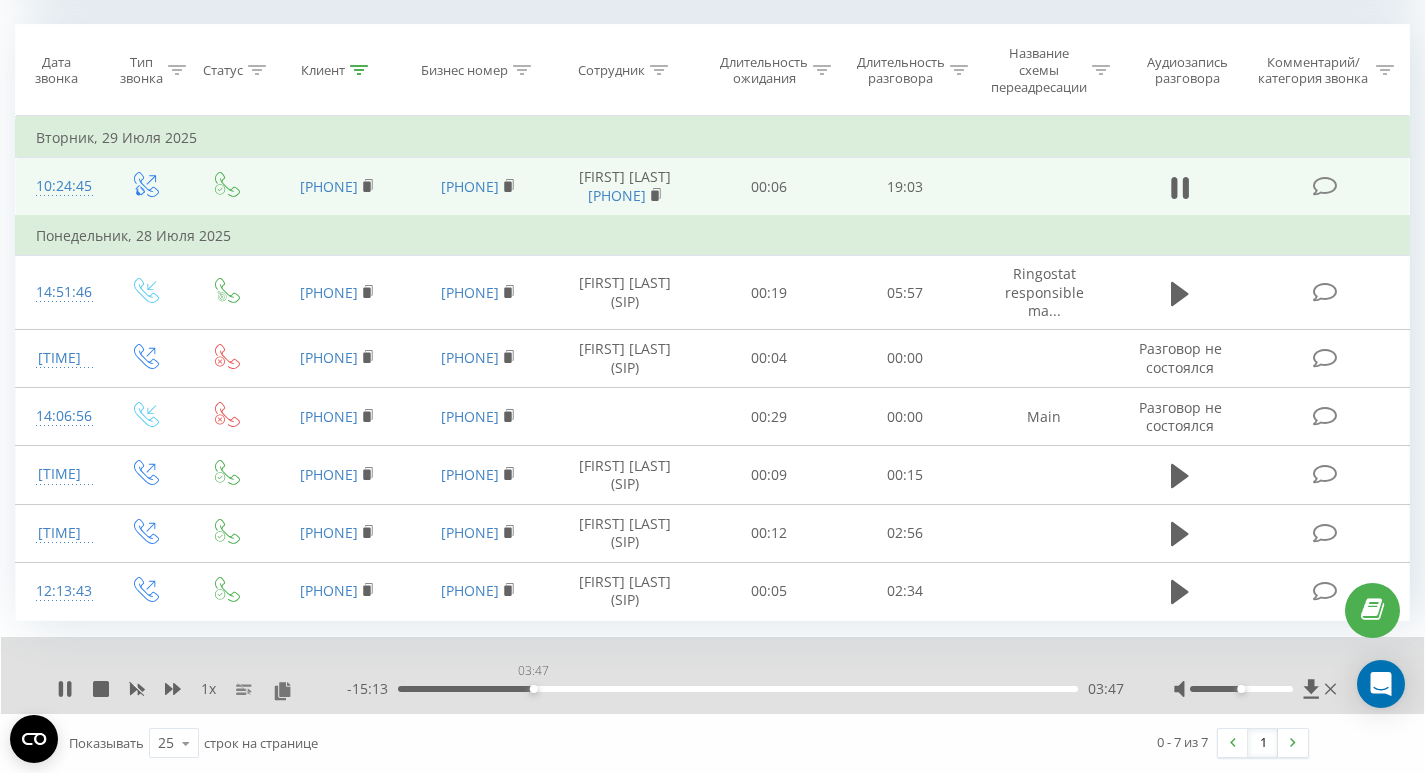 click on "03:47" at bounding box center (738, 689) 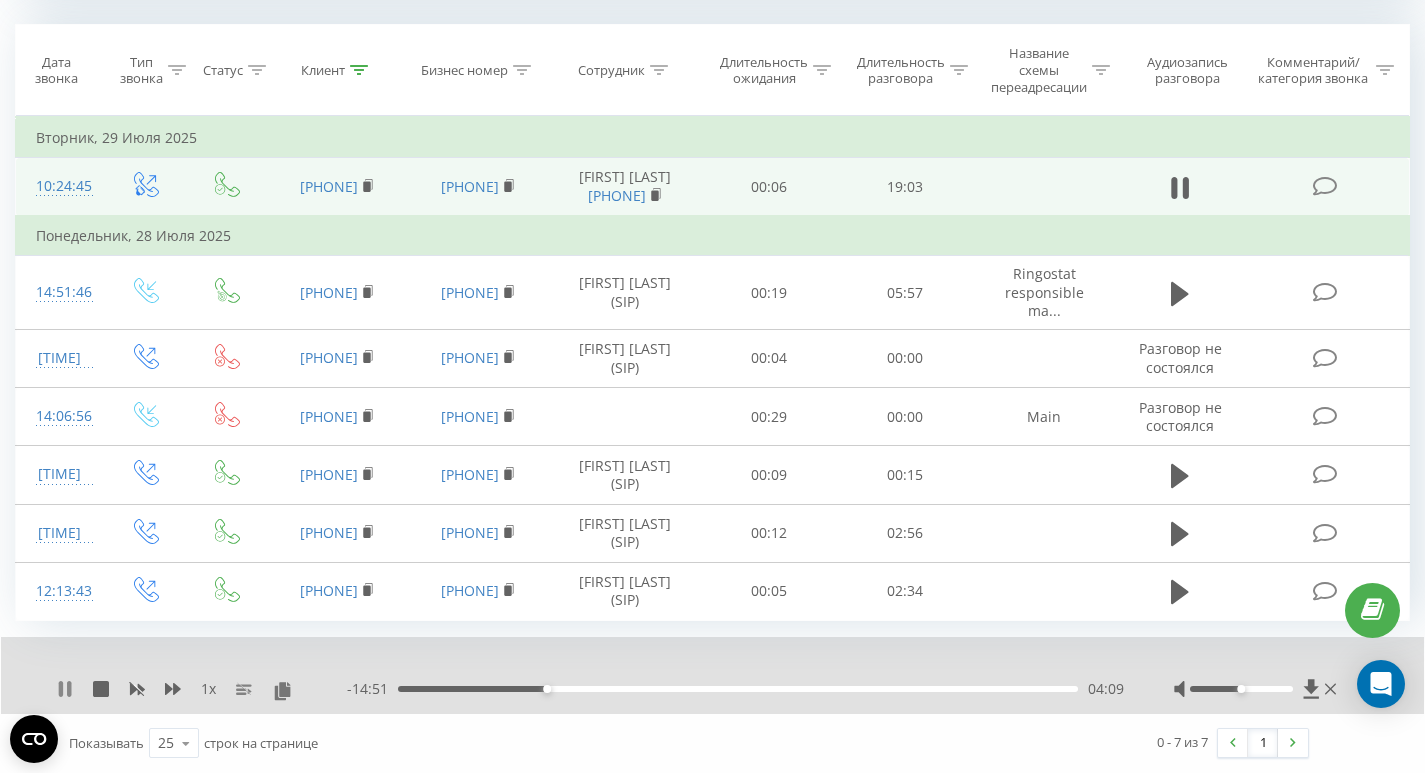 click 